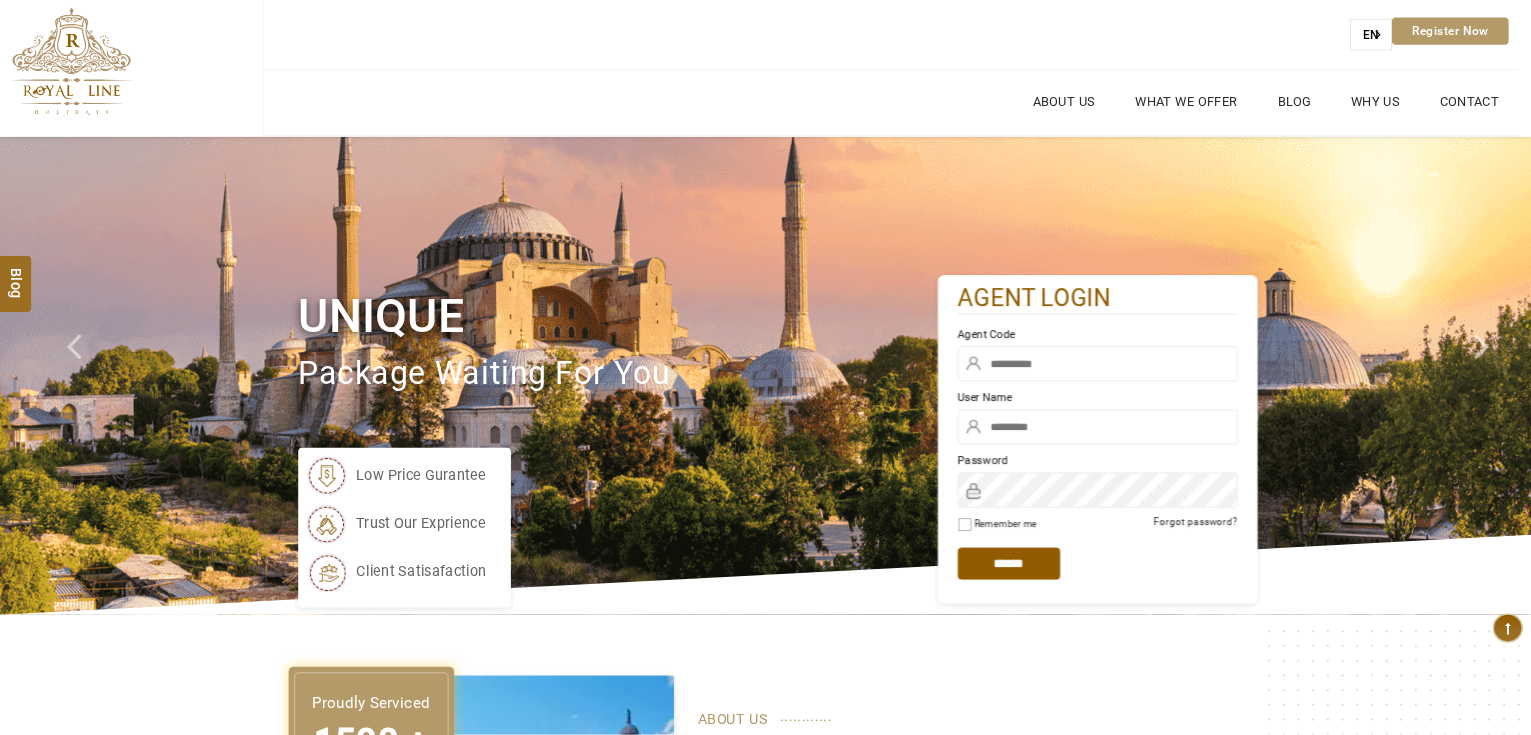 scroll, scrollTop: 0, scrollLeft: 0, axis: both 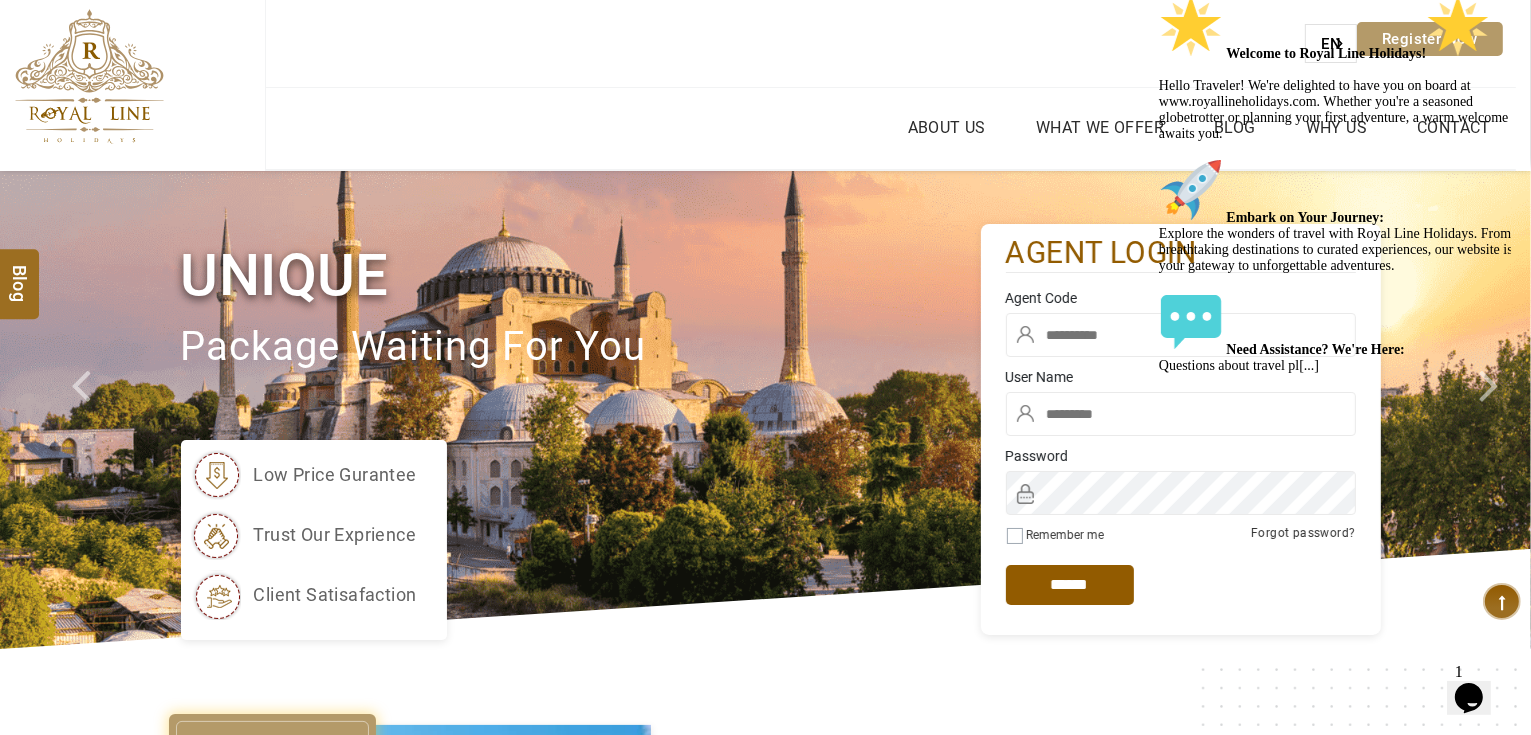 type on "*******" 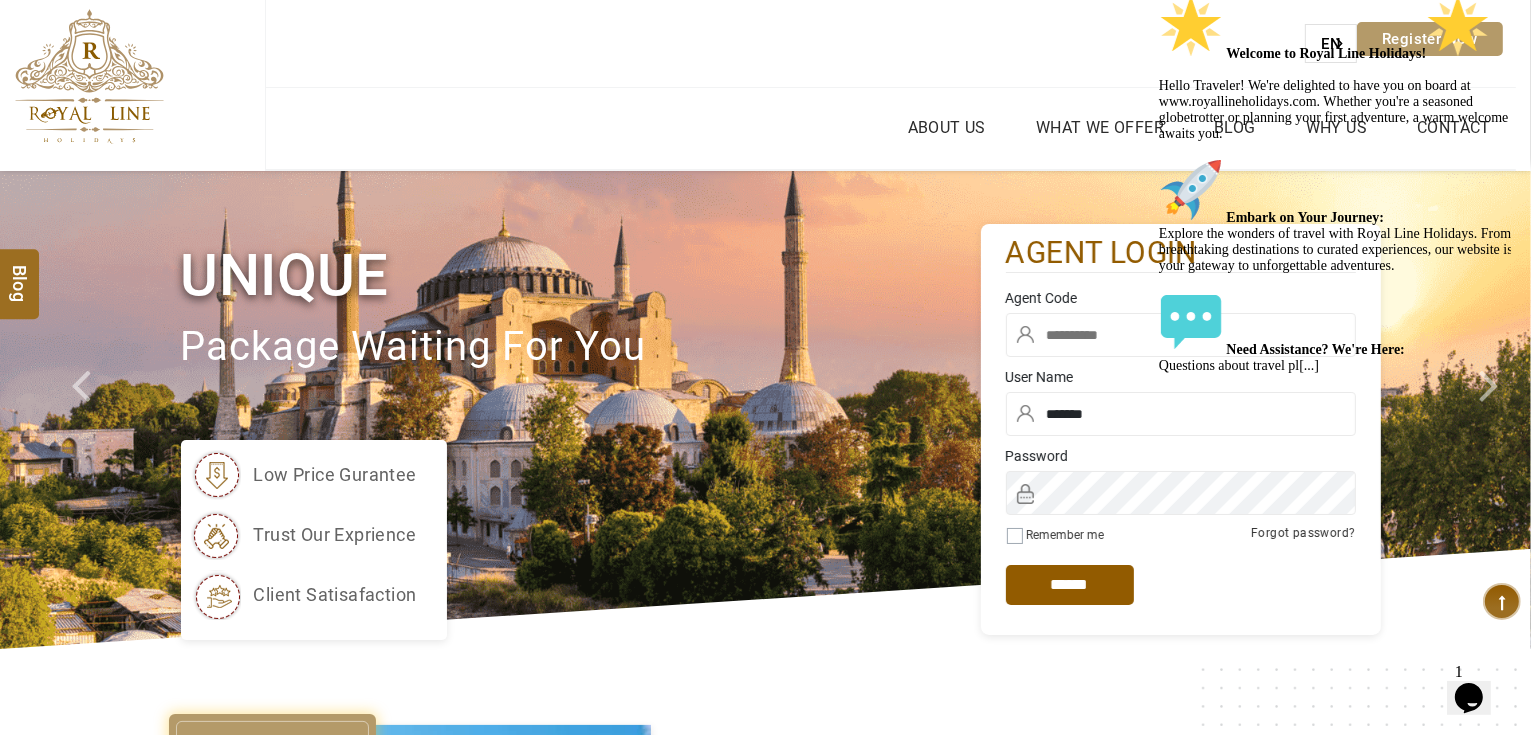 click at bounding box center (1181, 335) 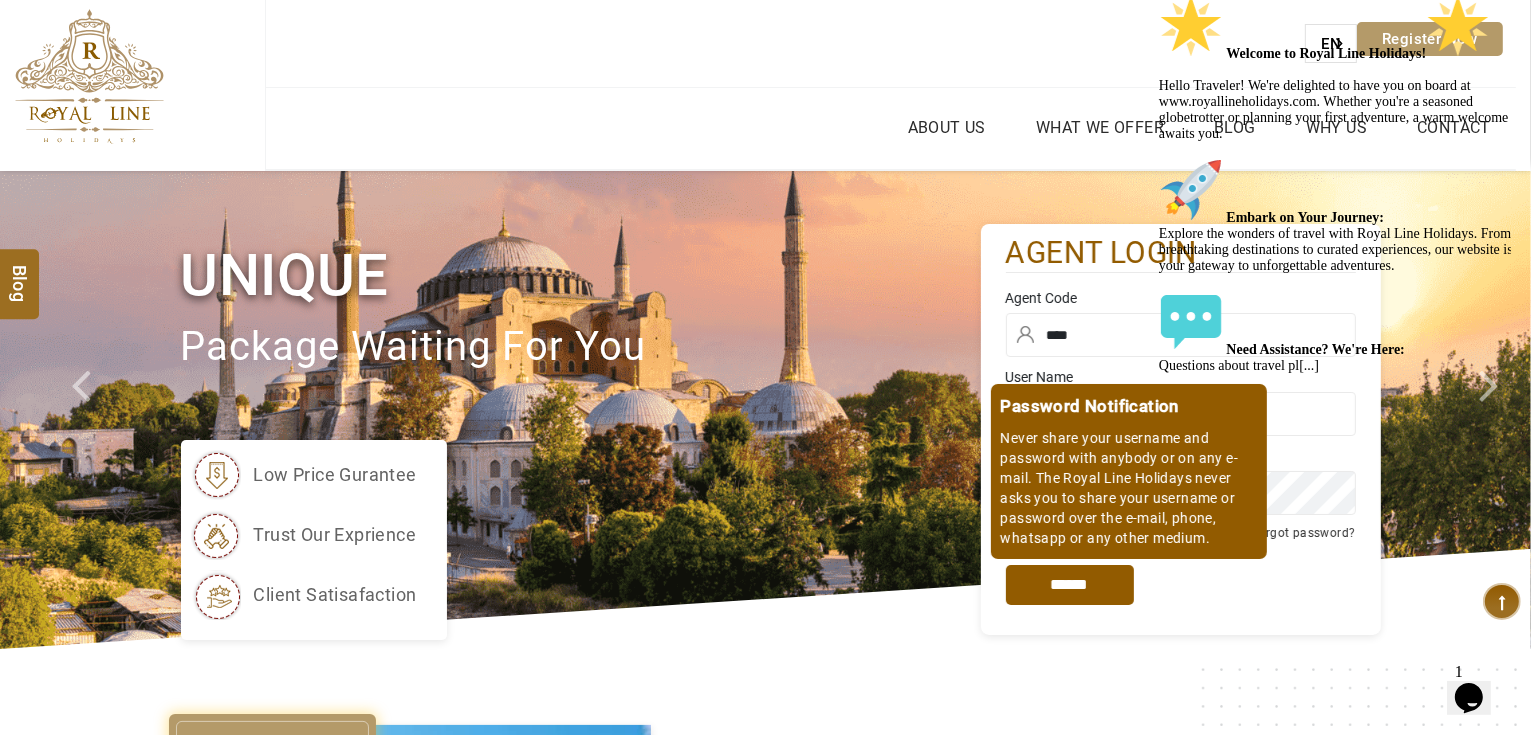 type on "****" 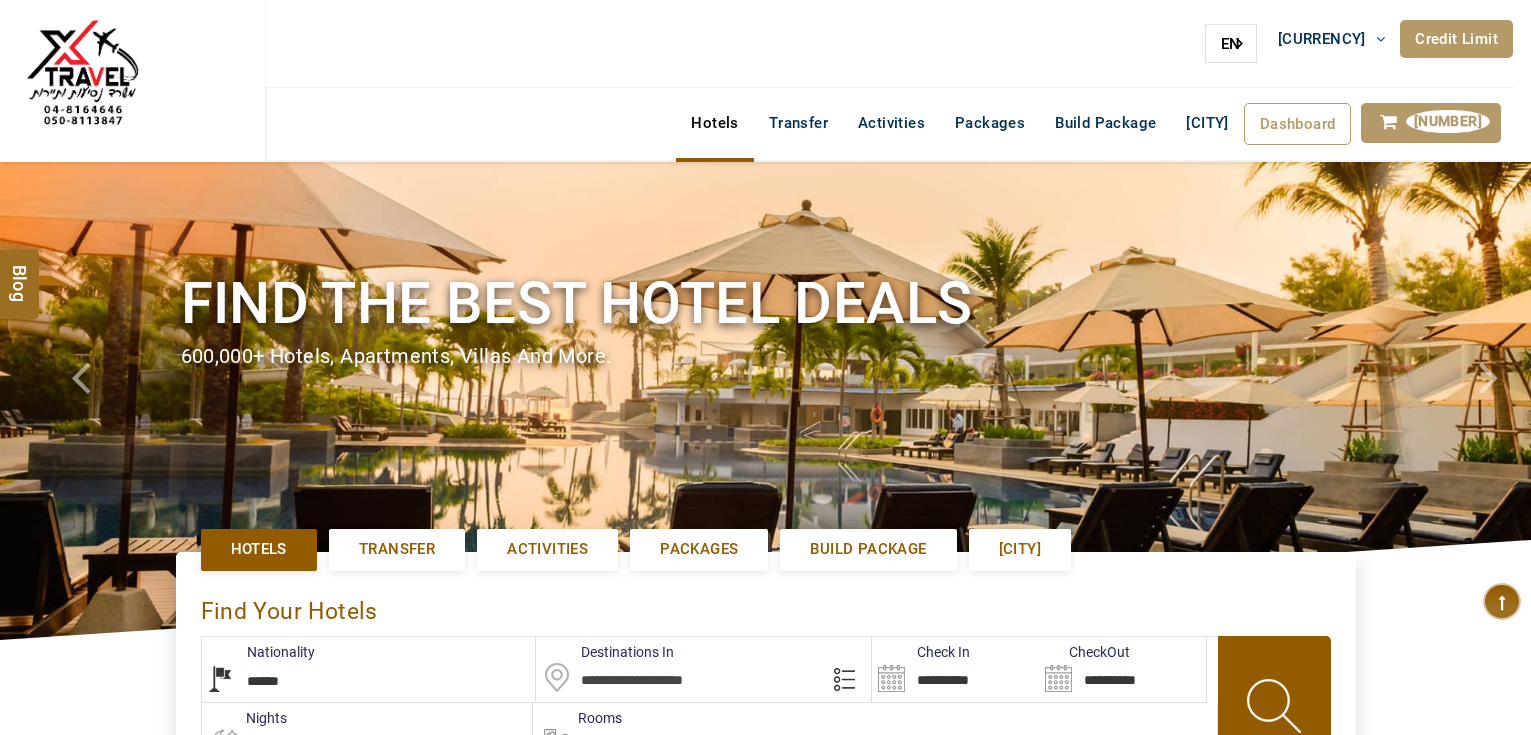 scroll, scrollTop: 0, scrollLeft: 0, axis: both 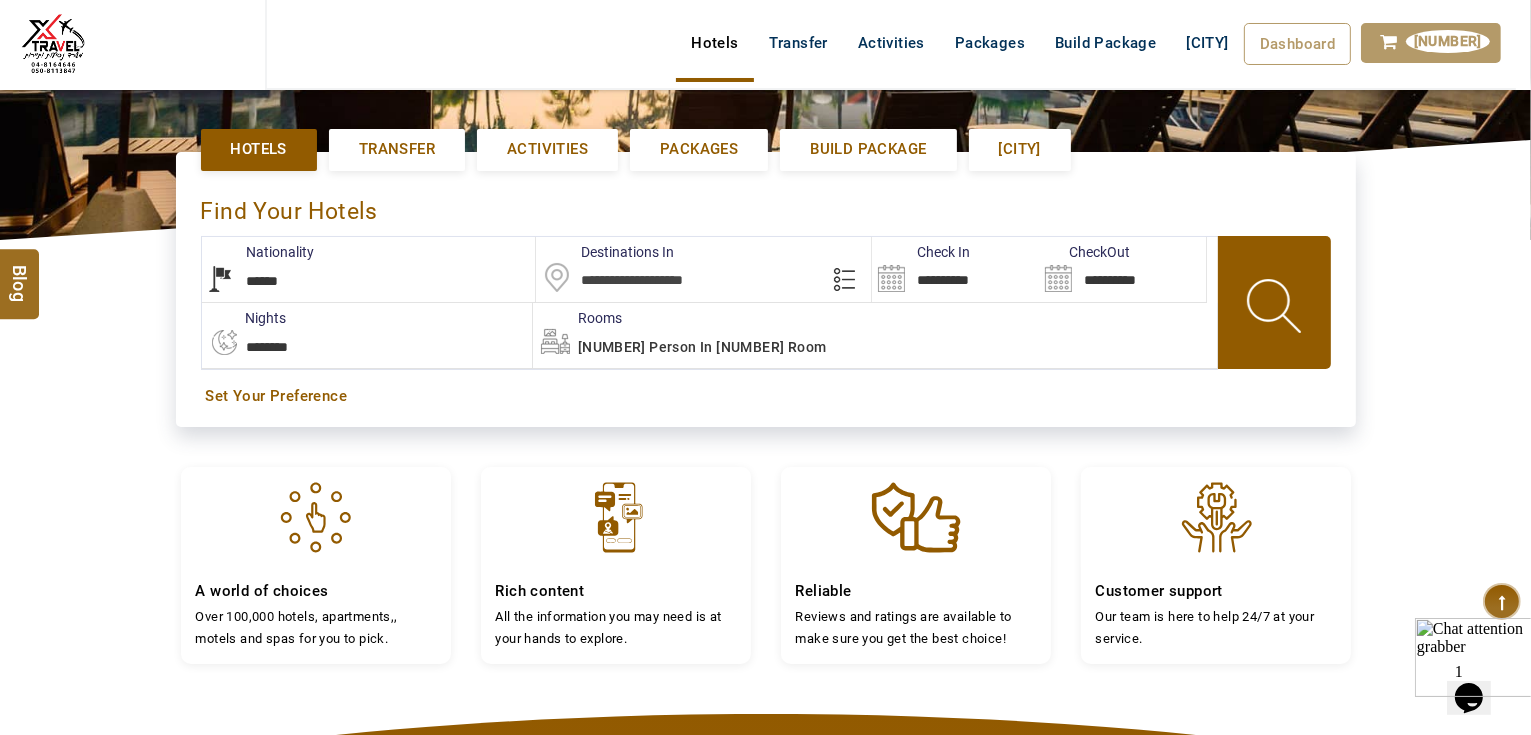 click at bounding box center [703, 269] 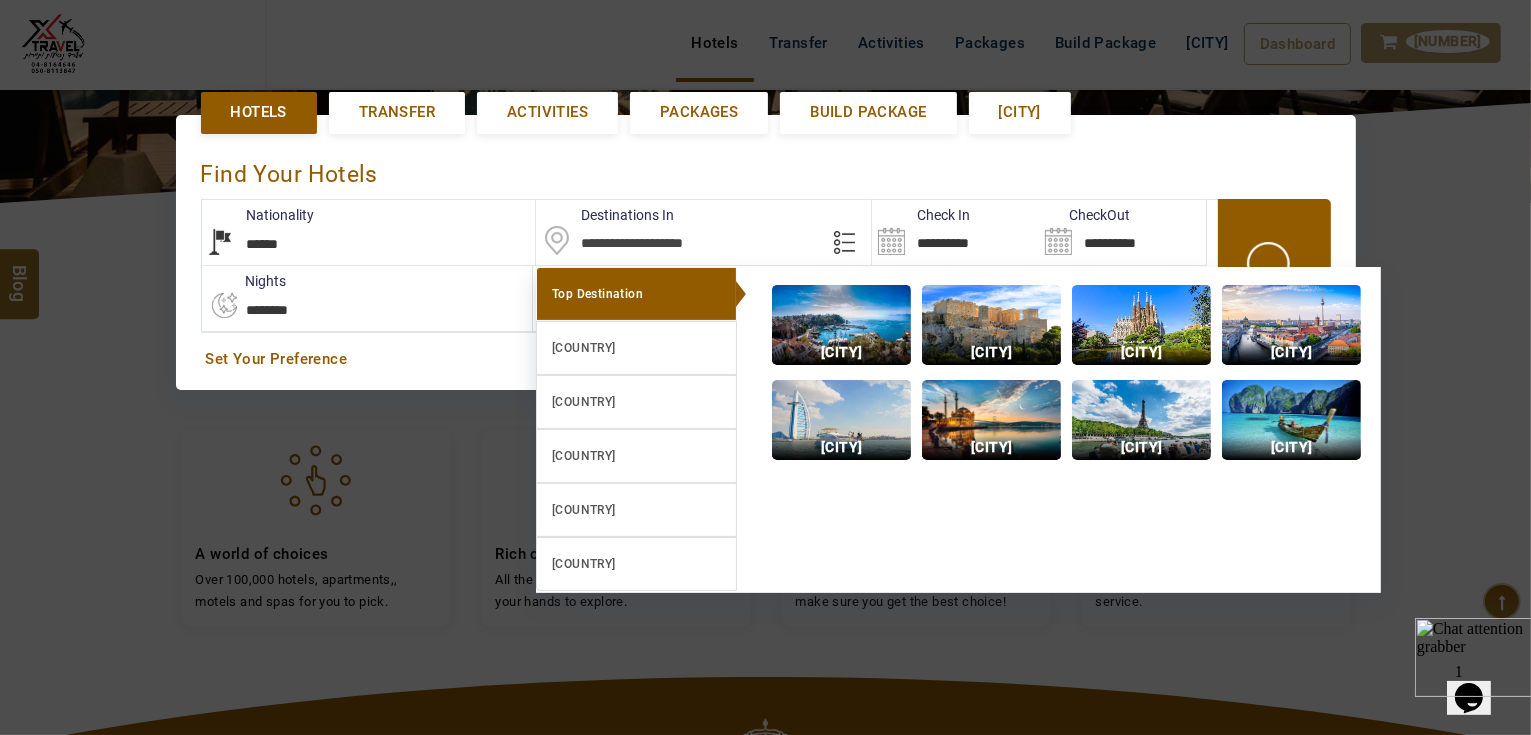 scroll, scrollTop: 447, scrollLeft: 0, axis: vertical 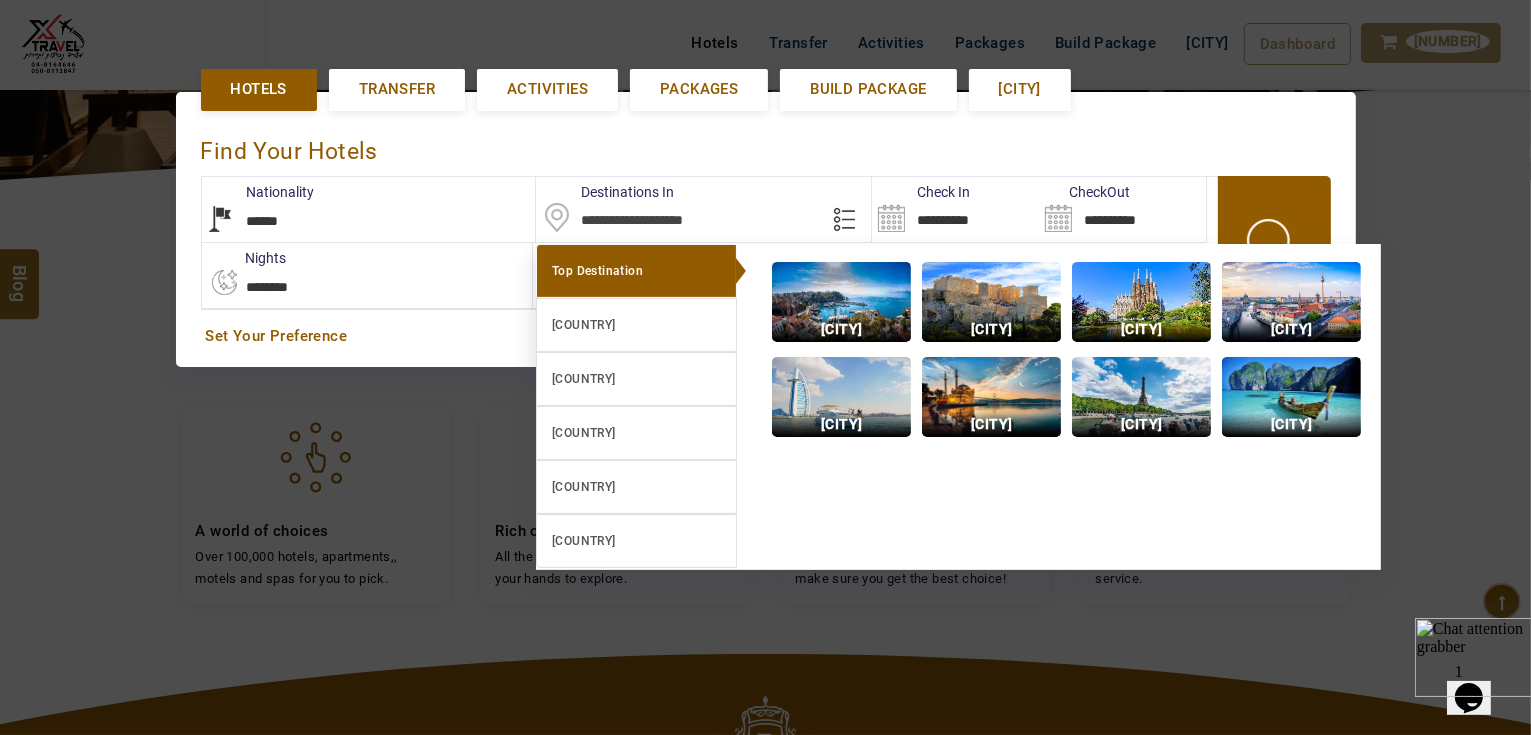 paste on "**********" 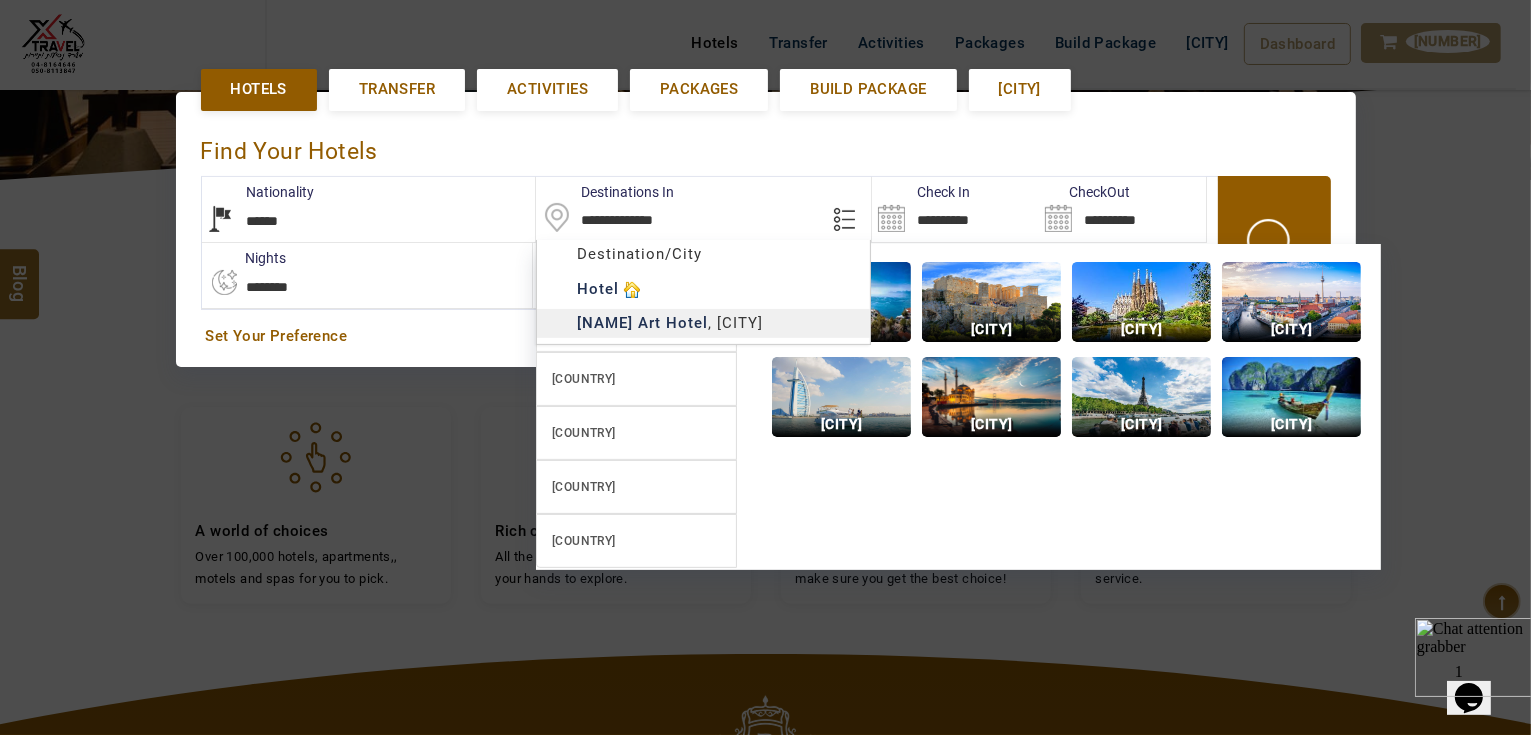 type on "**********" 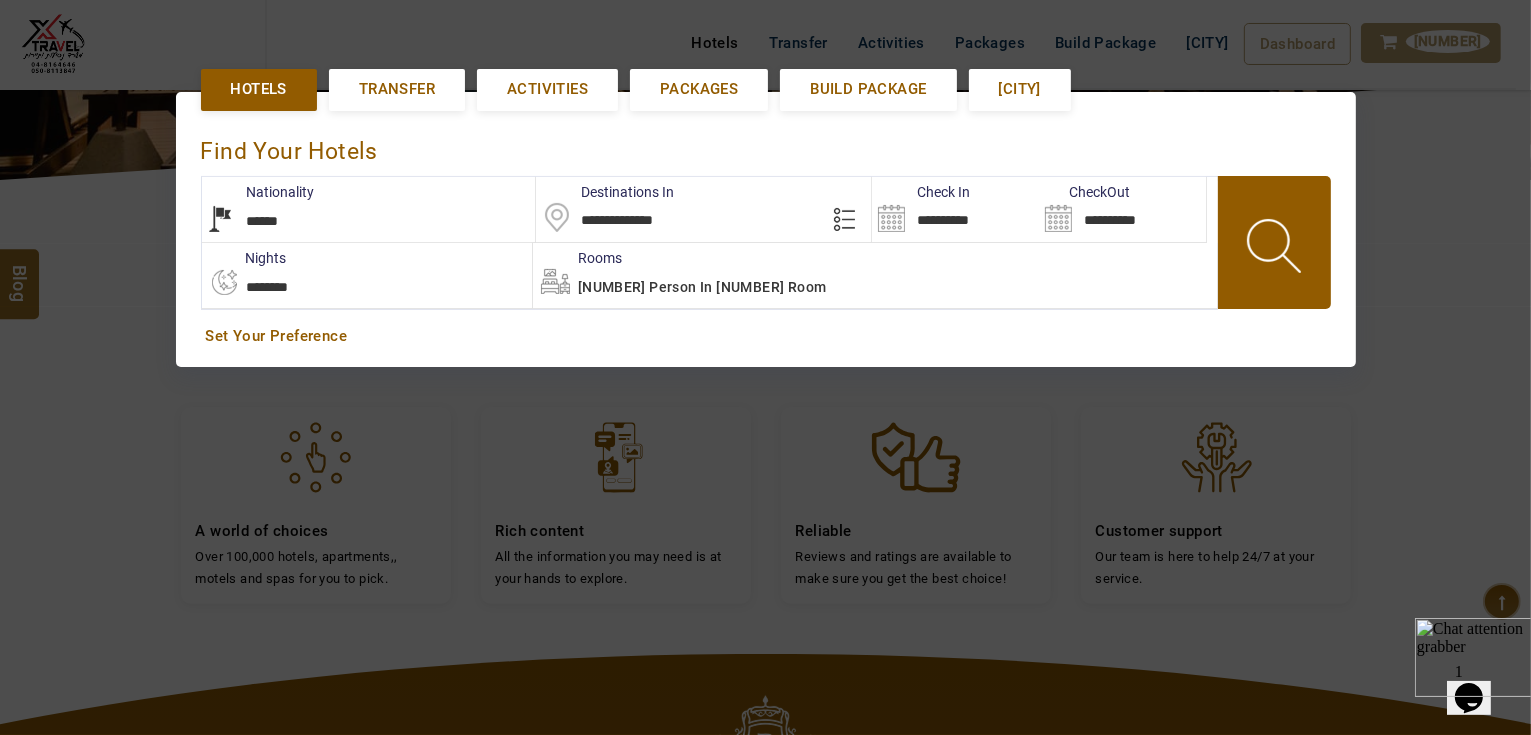 drag, startPoint x: 952, startPoint y: 216, endPoint x: 940, endPoint y: 221, distance: 13 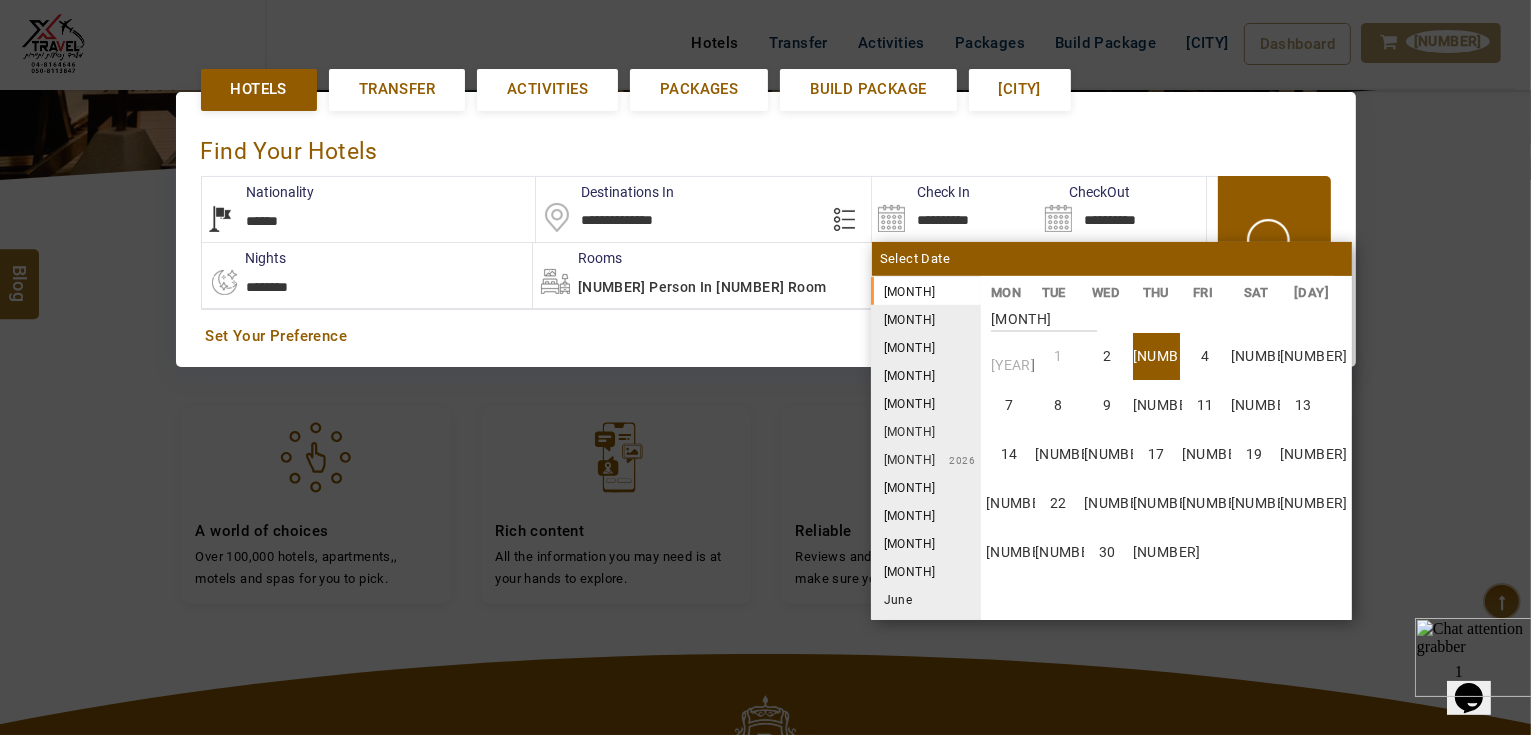 click on "3" at bounding box center [1156, 356] 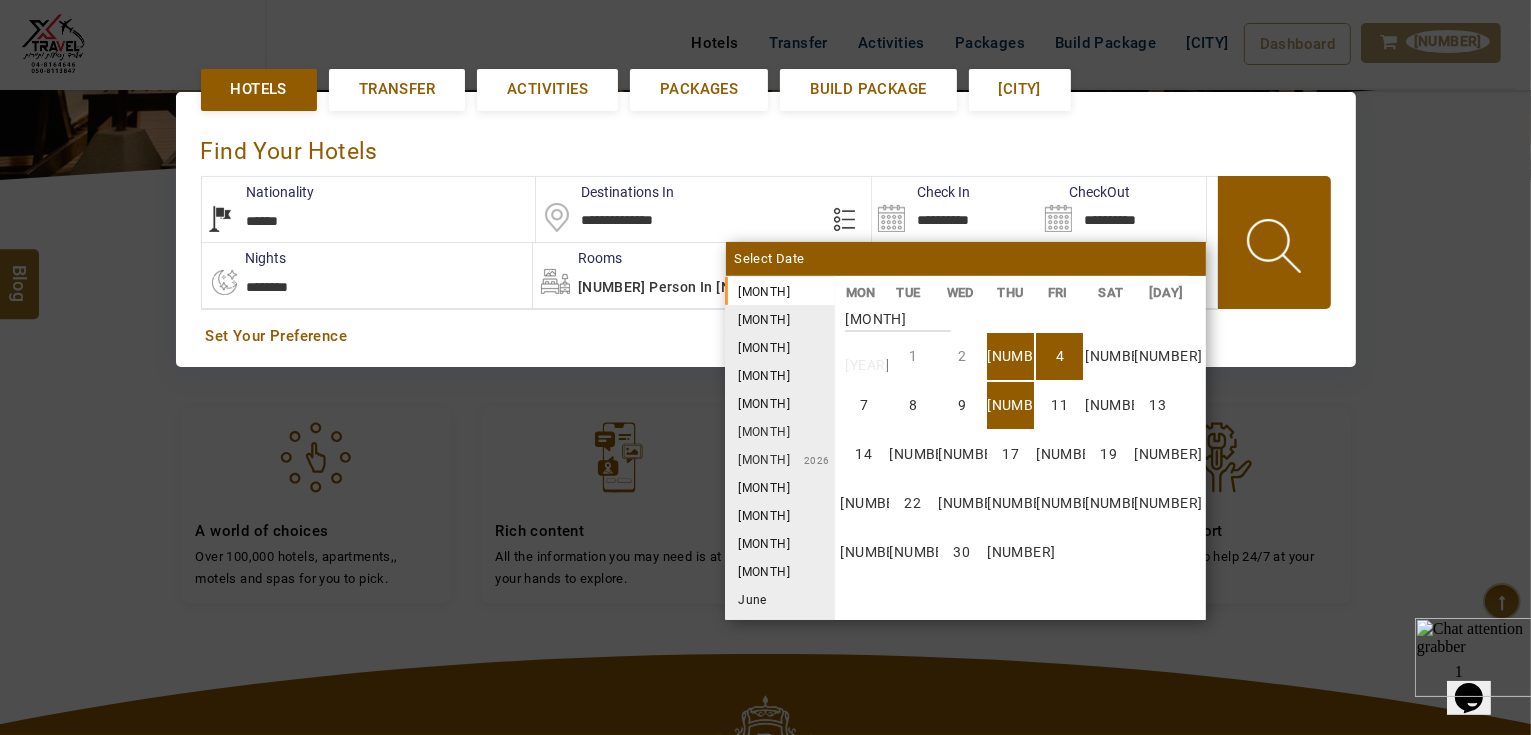 click on "10" at bounding box center (1010, 405) 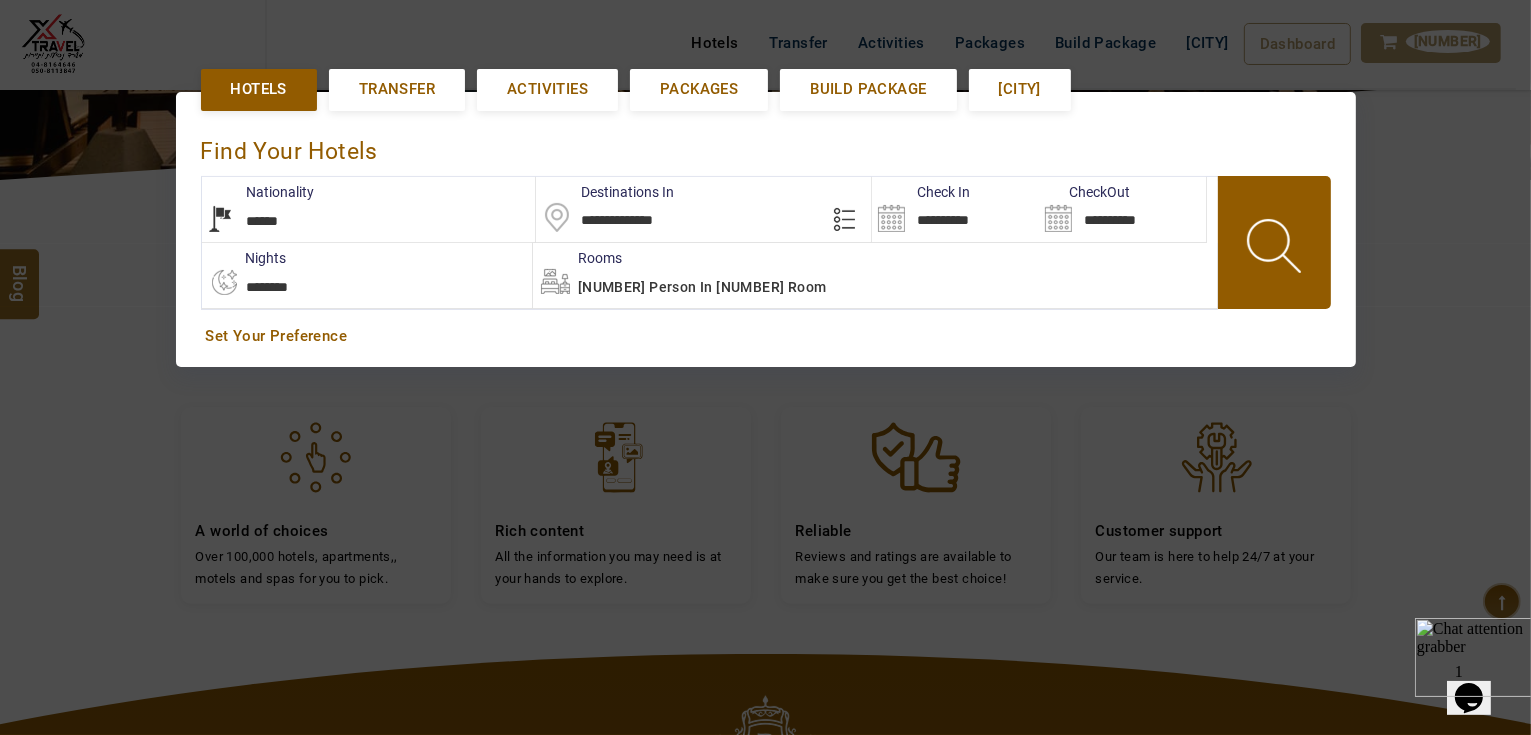 click at bounding box center (1276, 249) 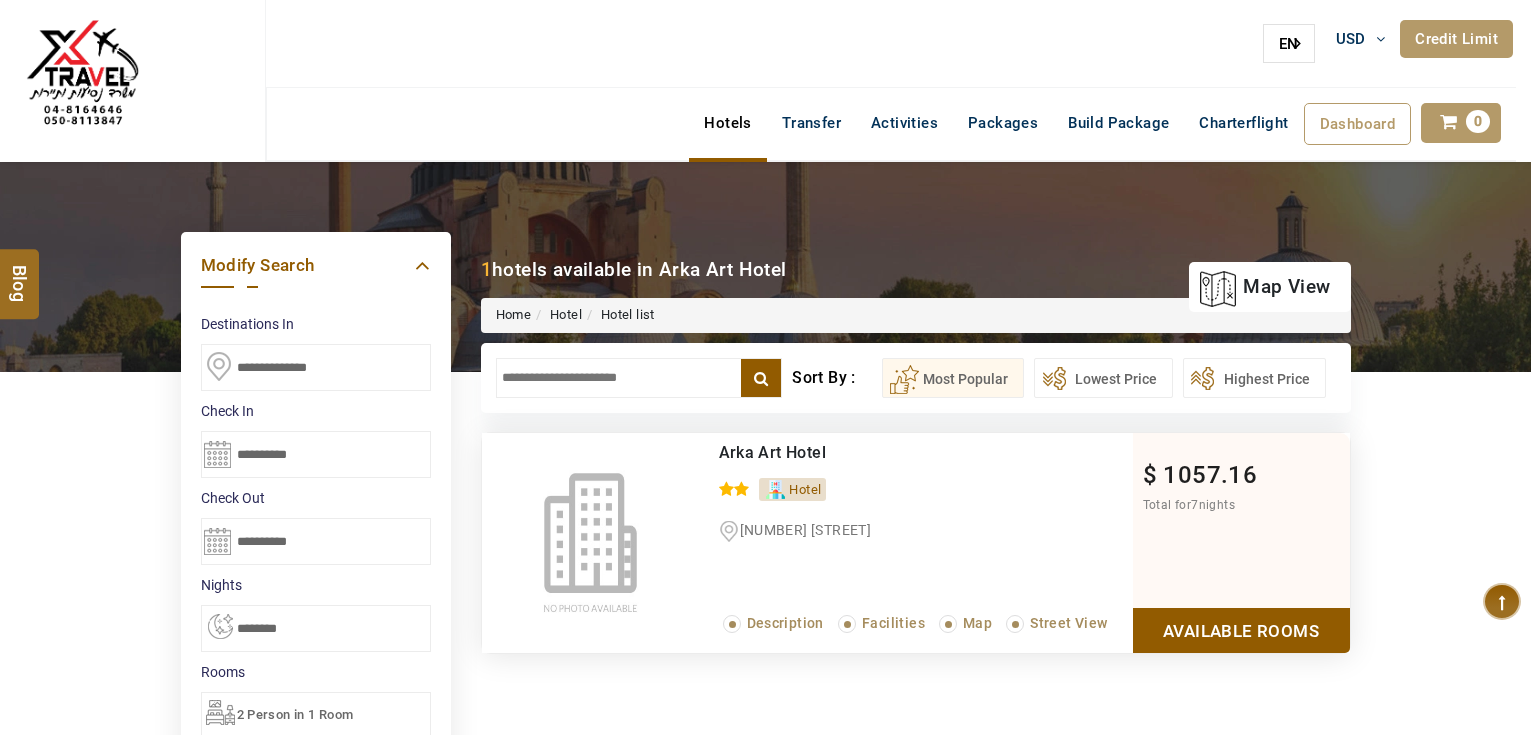 scroll, scrollTop: 0, scrollLeft: 0, axis: both 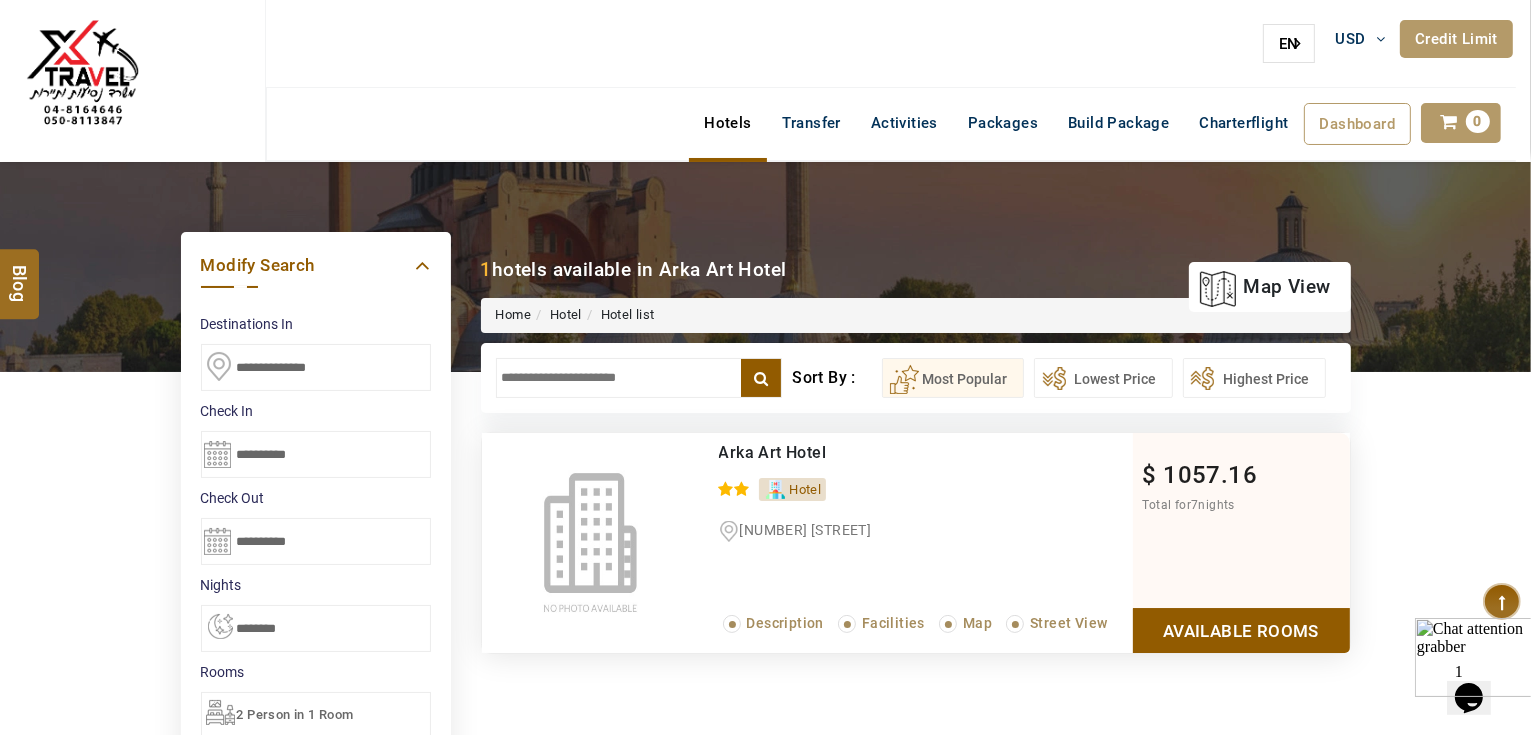 click on "Available Rooms" at bounding box center [1241, 630] 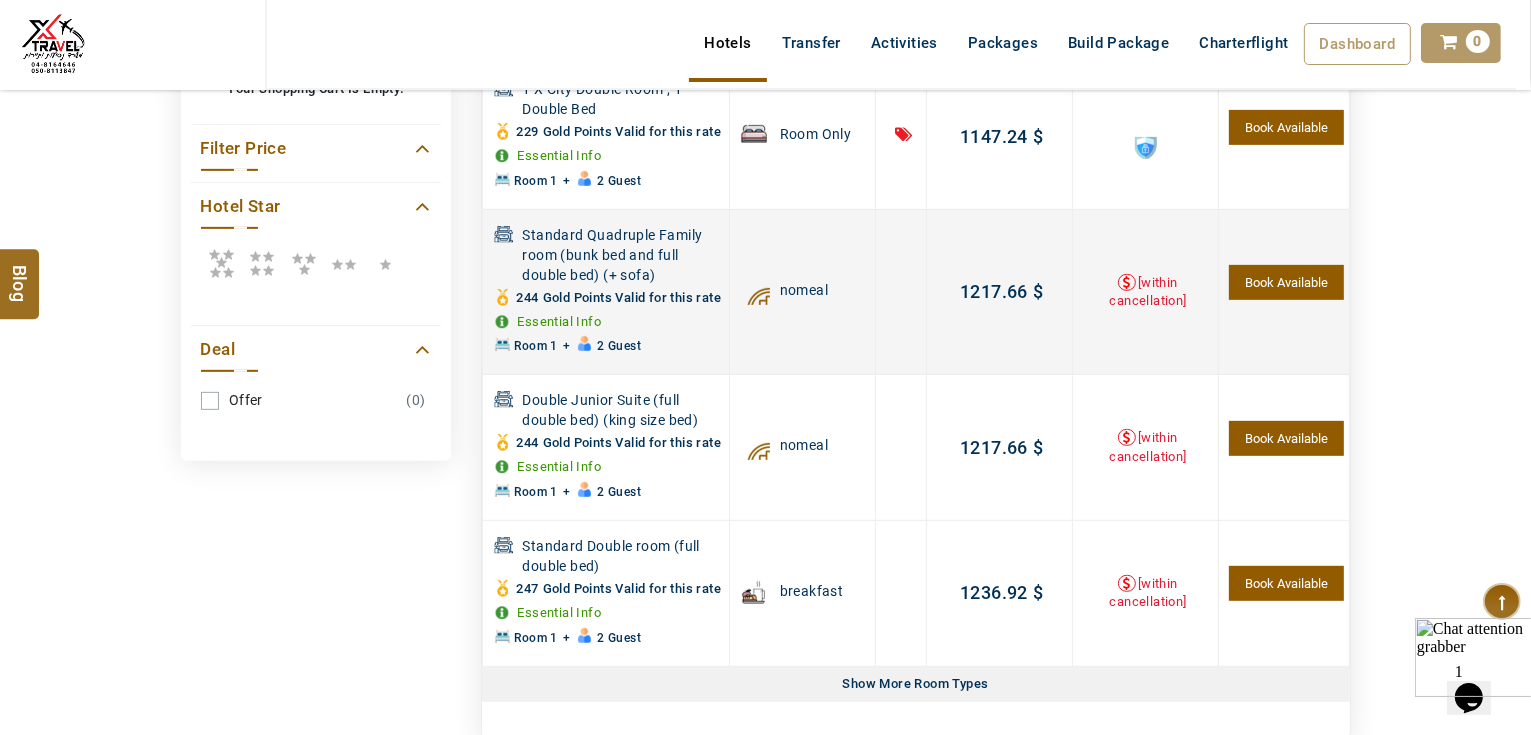 scroll, scrollTop: 1101, scrollLeft: 0, axis: vertical 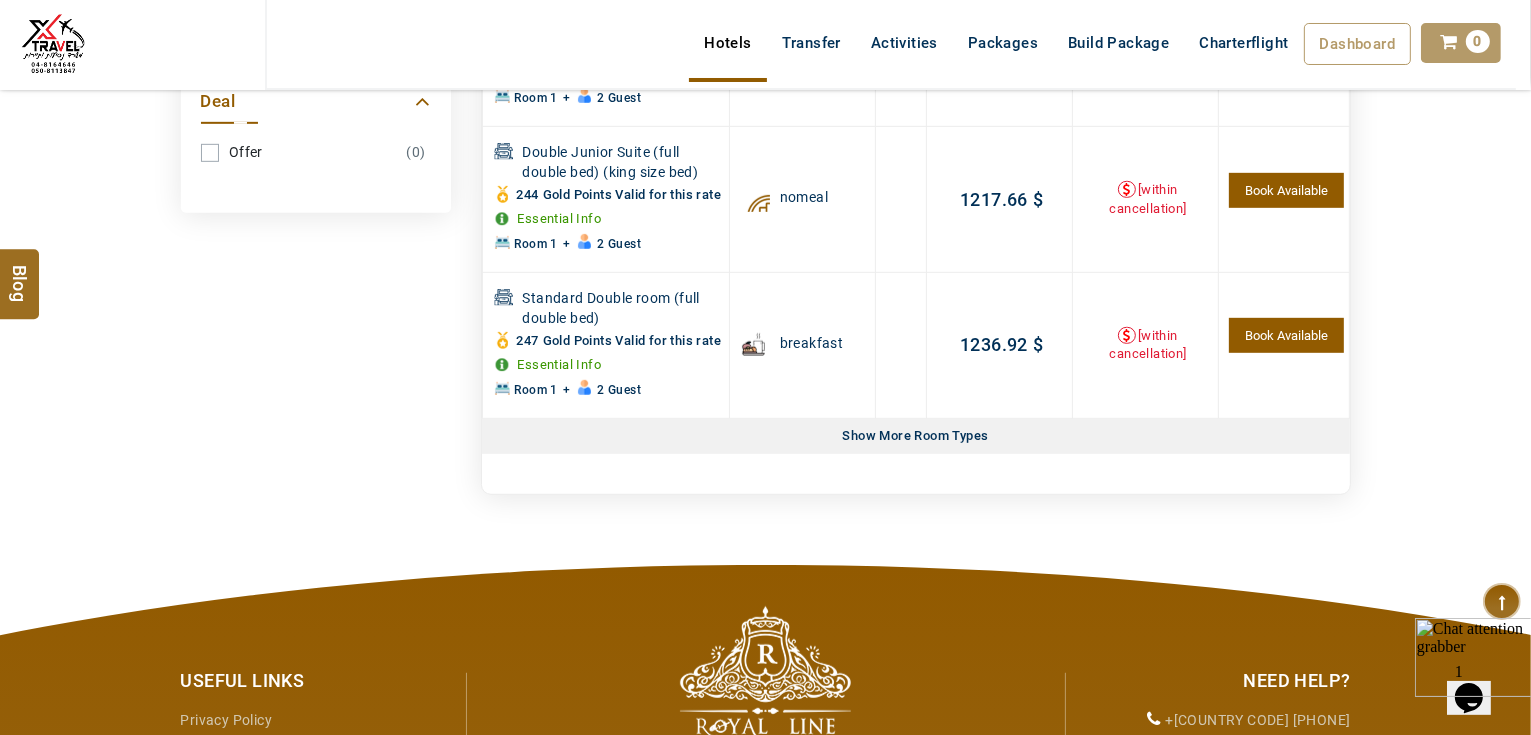 click on "Show More Room Types" at bounding box center (916, 436) 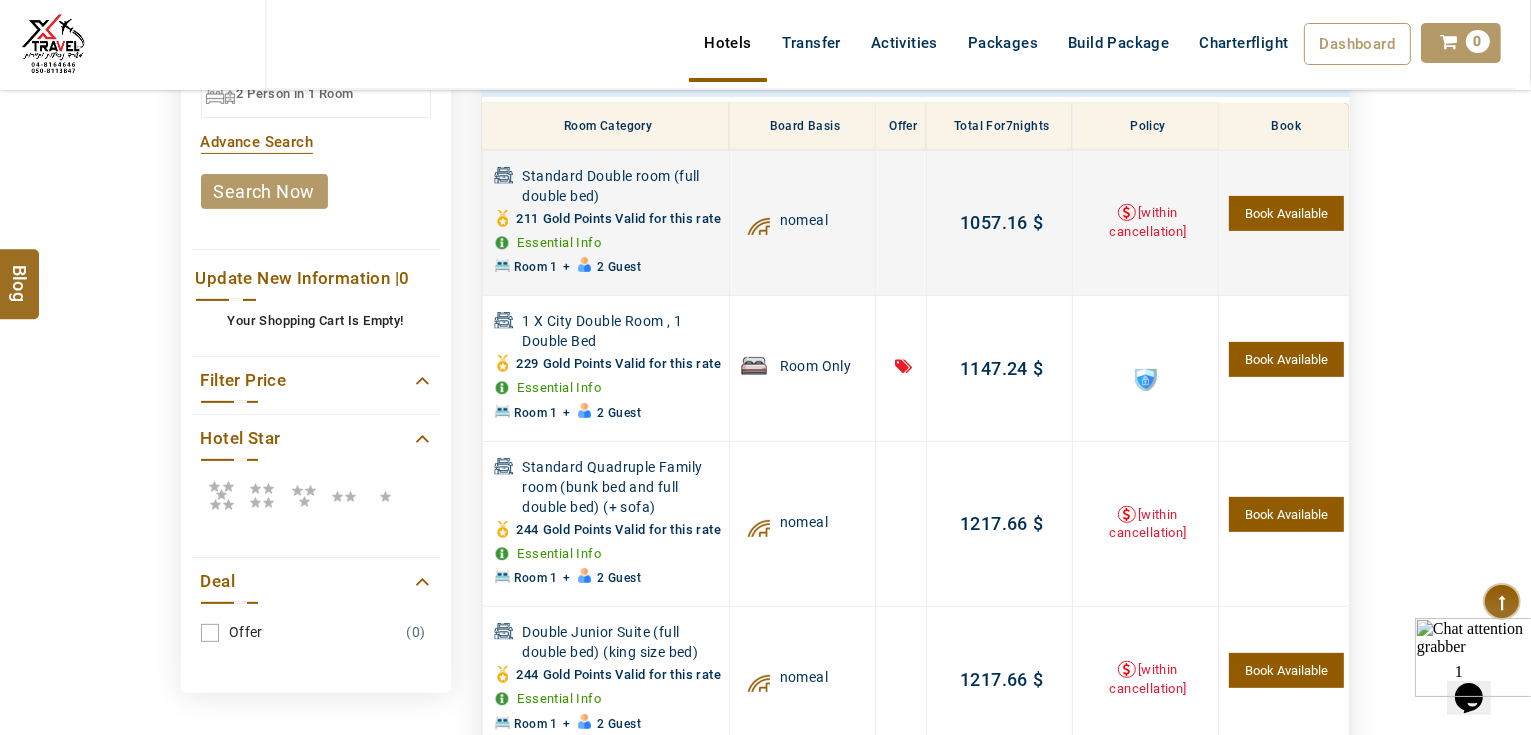 scroll, scrollTop: 381, scrollLeft: 0, axis: vertical 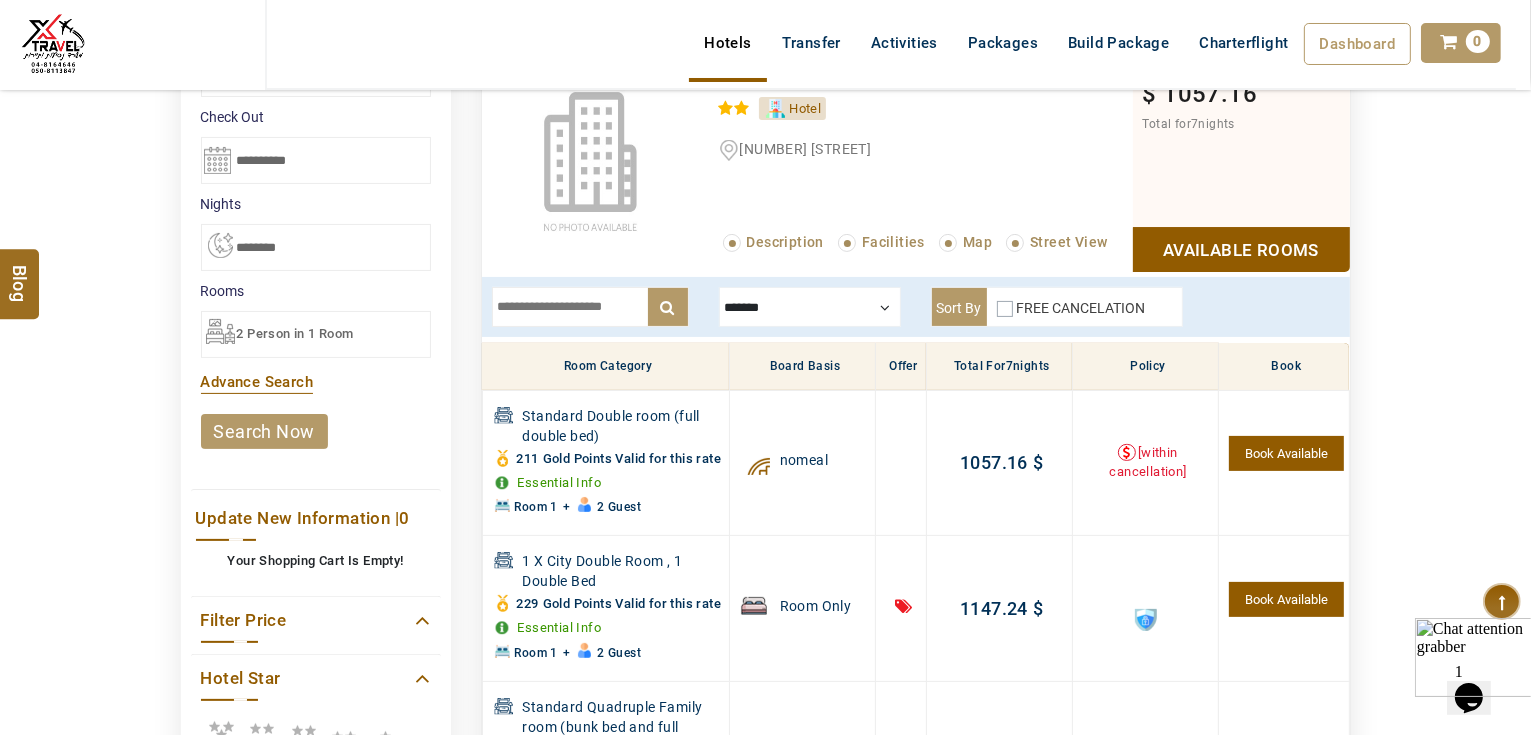 click at bounding box center (810, 307) 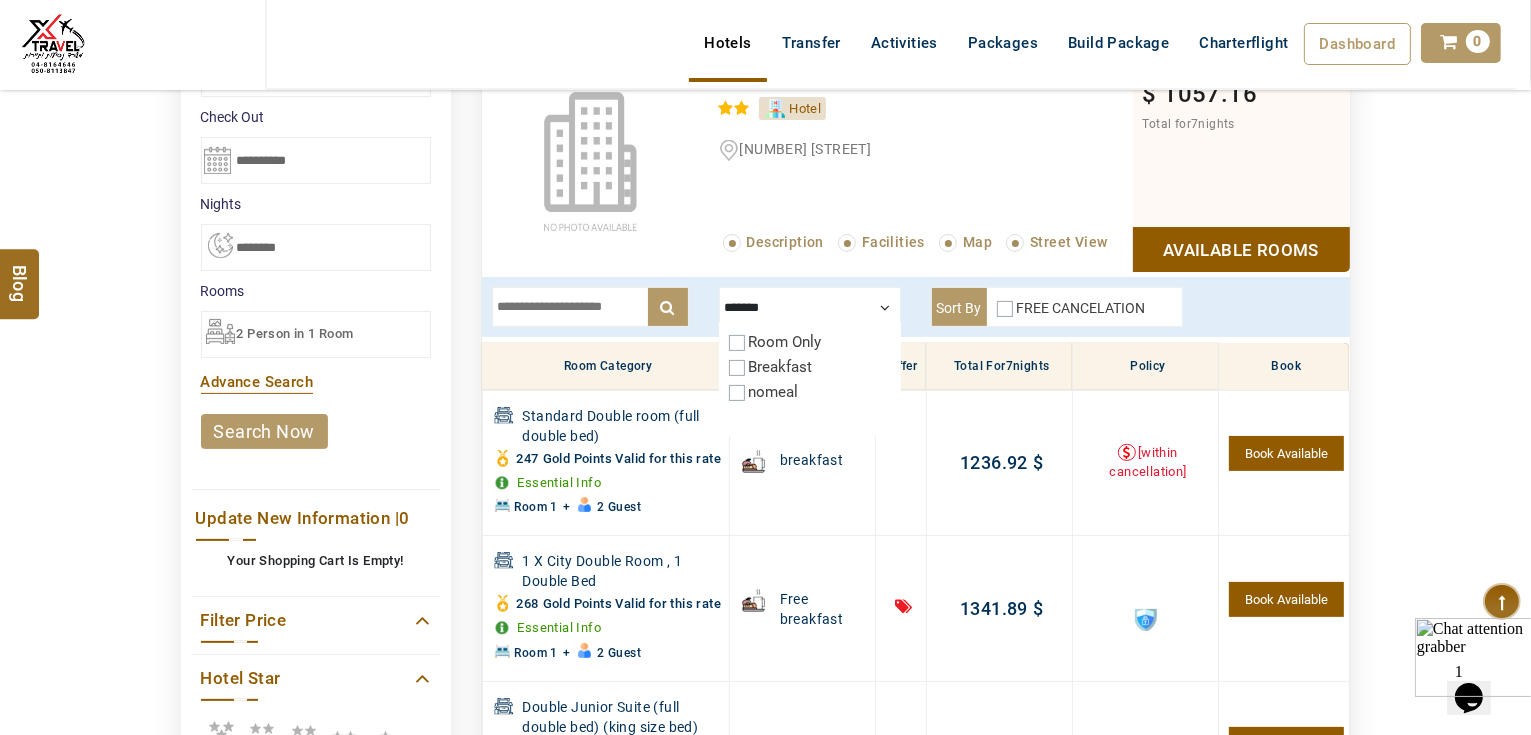 click at bounding box center [590, 307] 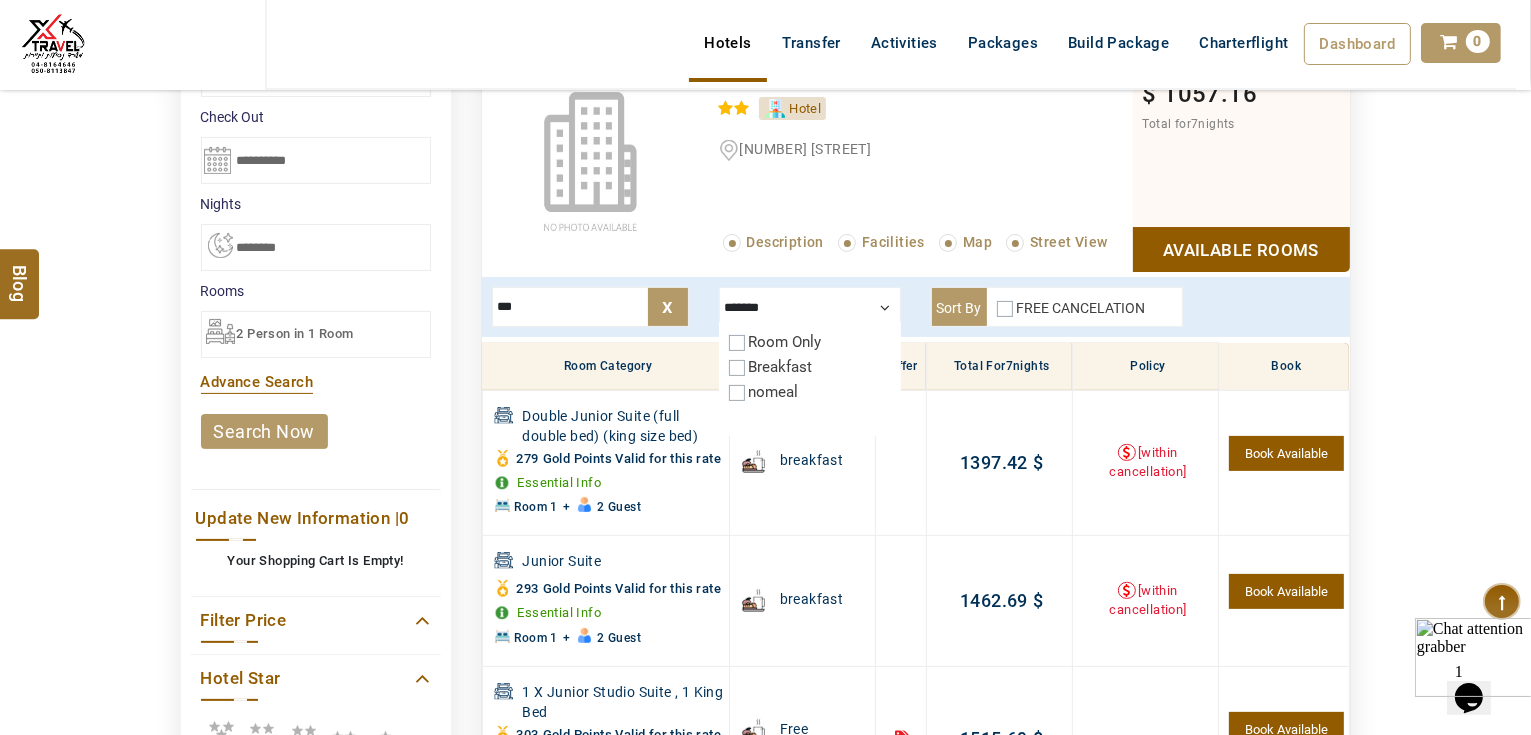 click on "DESTINATION + Add Destination  Nationality Afghanistan Albania Algeria American Samoa Andorra Angola Anguilla Antigua And Barbuda Argentina Armenia Aruba Australia Austria Azerbaijan Bahamas Bahrain Bangladesh Barbados Belarus Belgium Belize Benin Bermuda Bhutan Bolivia Bosnia Herzegovina Botswana Brazil British Indian Ocean Territory British Virgin Islands Brunei Darussalam Bulgaria Burkina Faso Burundi Cambodia Cameroon Canada Cape Verde Caribbean Cayman Islands Central African Republic Chad Chile China Christmas Island Cocos (Keeling) Islands Colombia Comoros Congo (Democratic Republic) Congo (Republic Of) Cook Islands Costa Rica Croatia Cuba Cyprus Czech Republic Denmark Djibouti Dominica Dominican Republic East Timor Ecuador Egypt El Salvador Equatorial Guinea Eritrea Estonia Ethiopia Falkland Islands(Malvinas) Faroe Islands Fiji Finland France French Guiana French Polynesia French Southern Territories Gabon Gambia Georgia Germany Ghana Gibraltar Greece Greenland Grenada Guadeloupe Guam Guatemala Guinea" at bounding box center (765, 490) 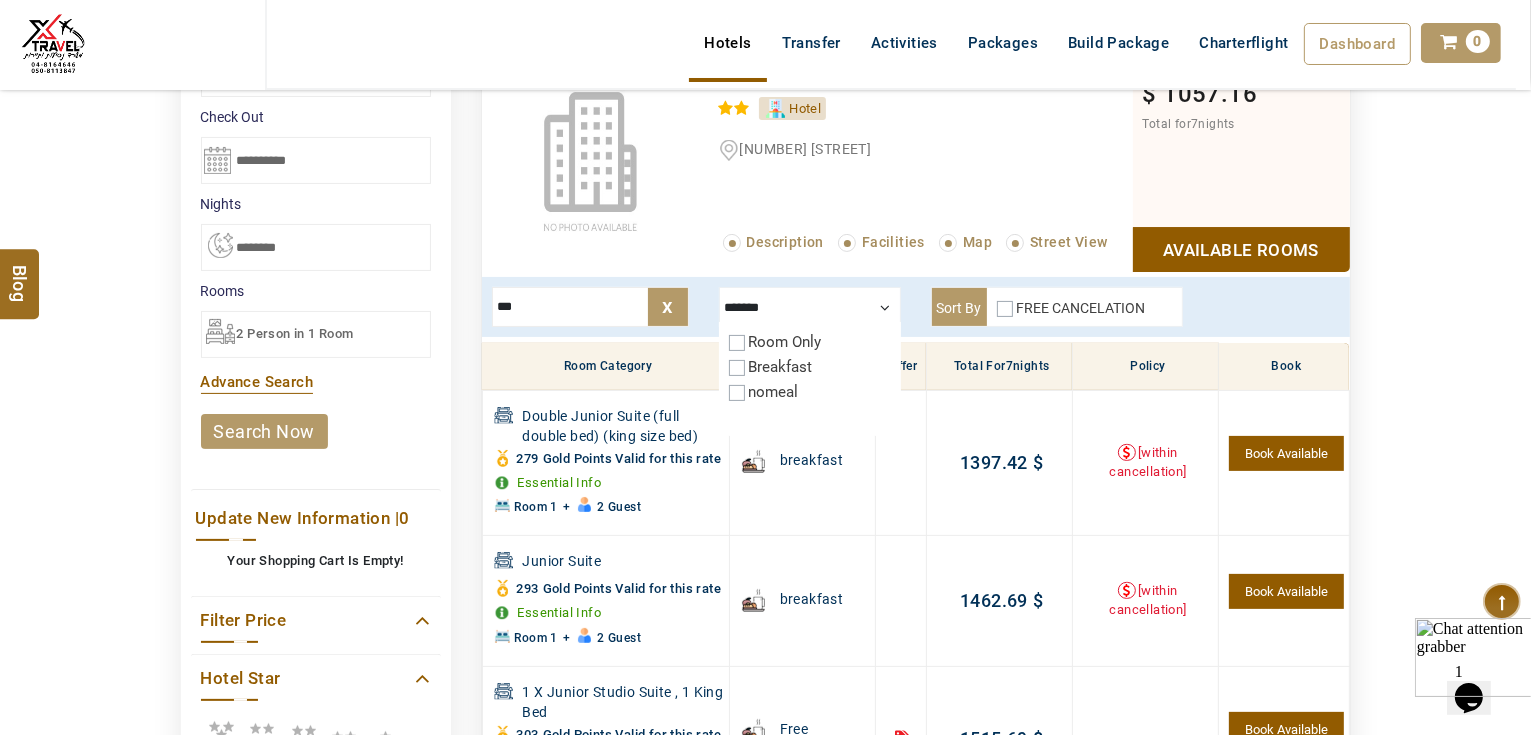 click at bounding box center (810, 307) 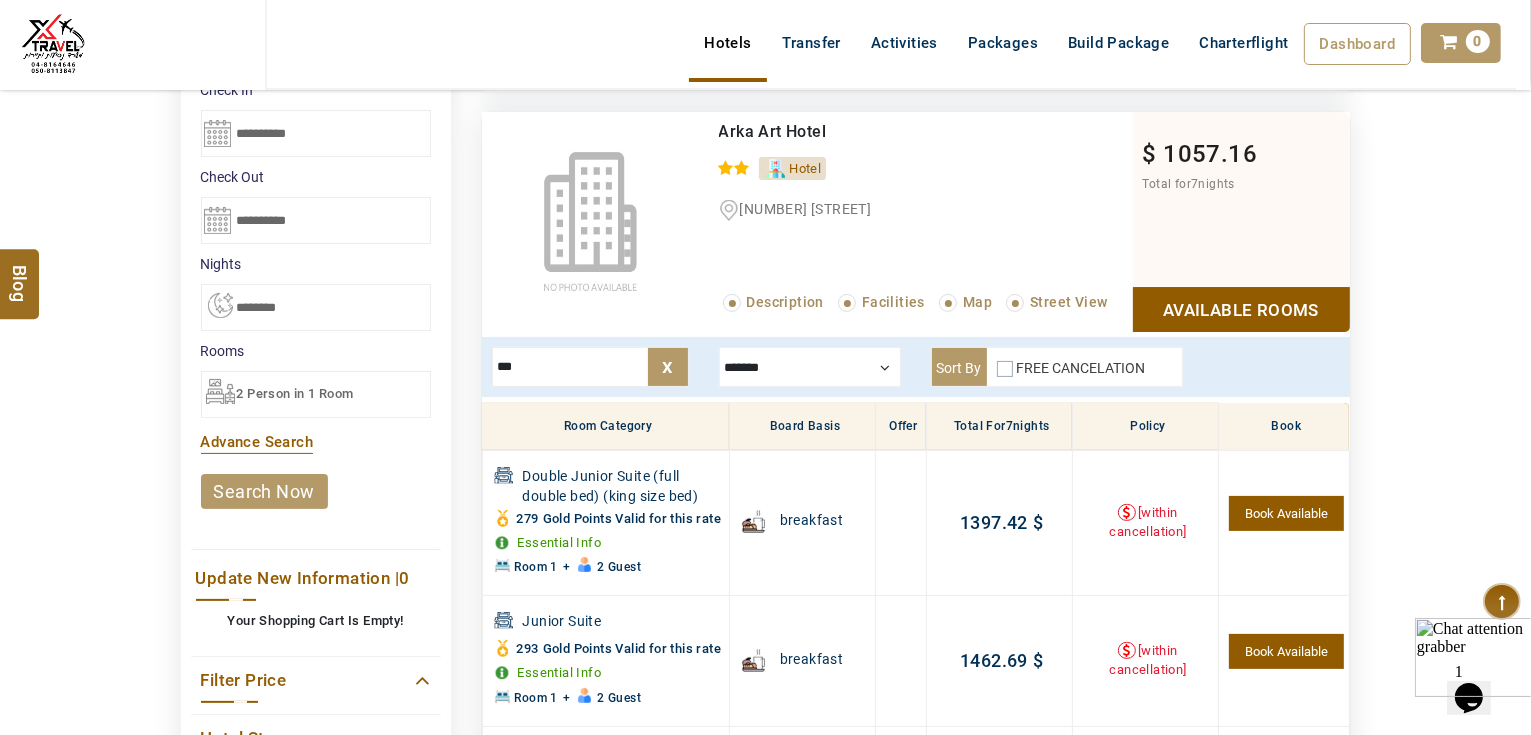 scroll, scrollTop: 221, scrollLeft: 0, axis: vertical 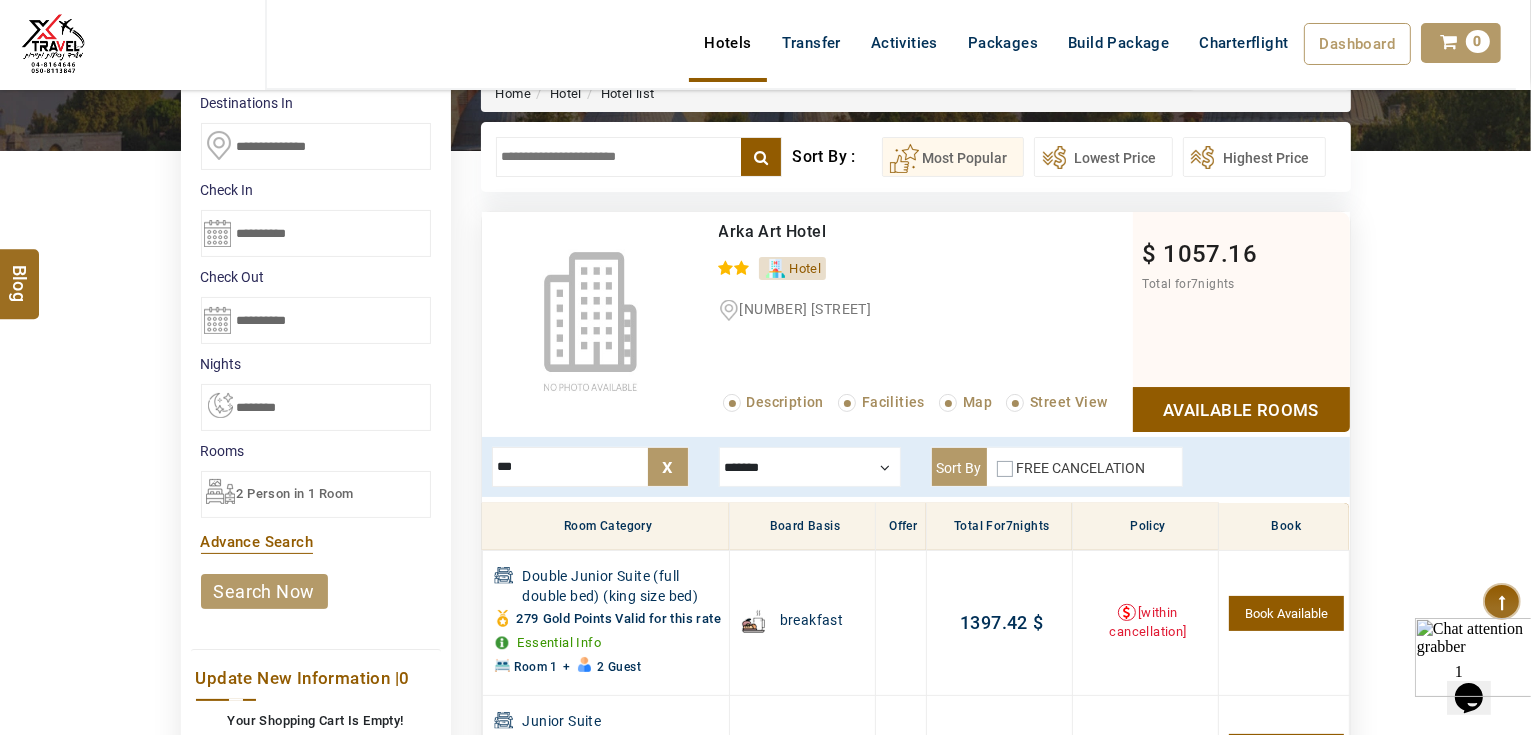 click on "***" at bounding box center [590, 467] 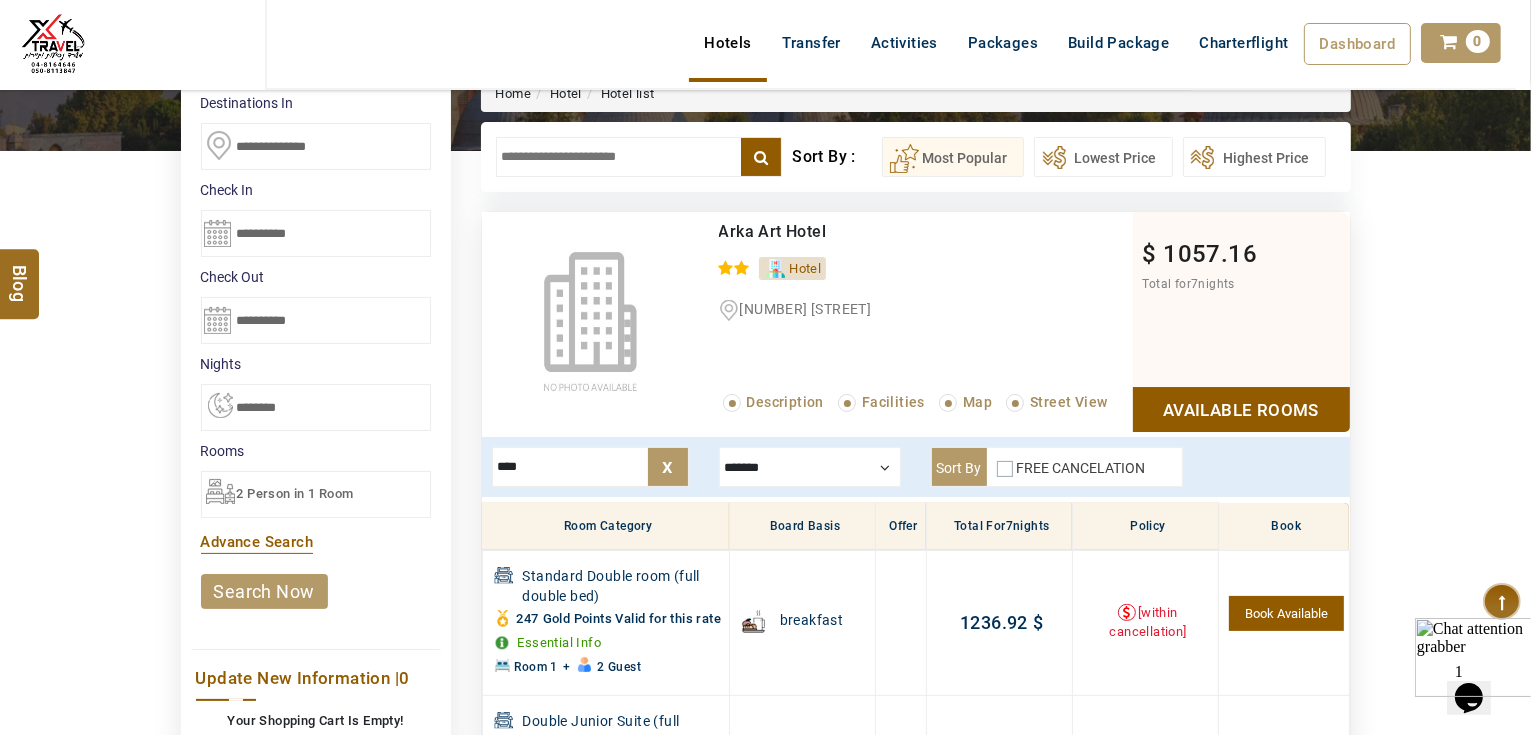 type on "****" 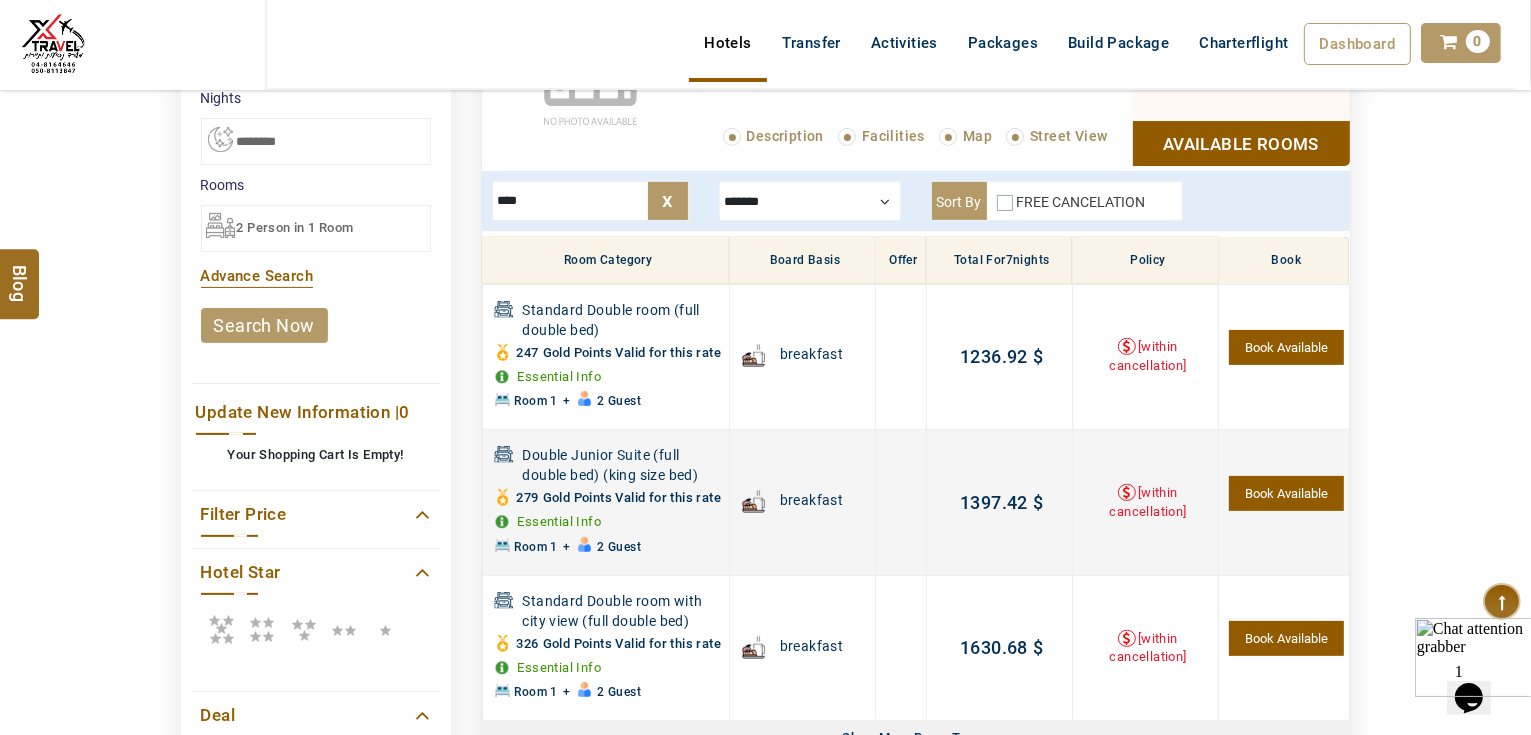 scroll, scrollTop: 541, scrollLeft: 0, axis: vertical 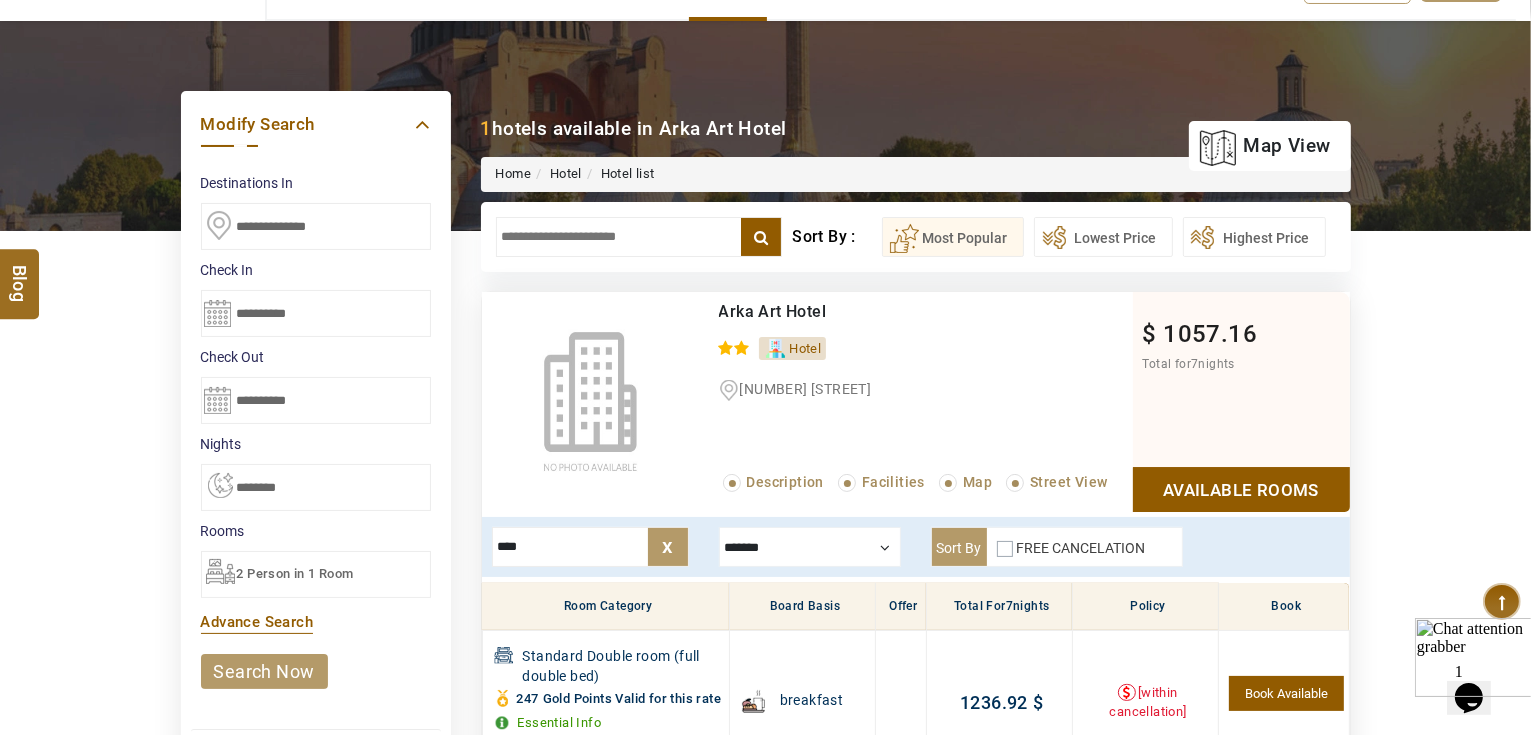 click at bounding box center (639, 237) 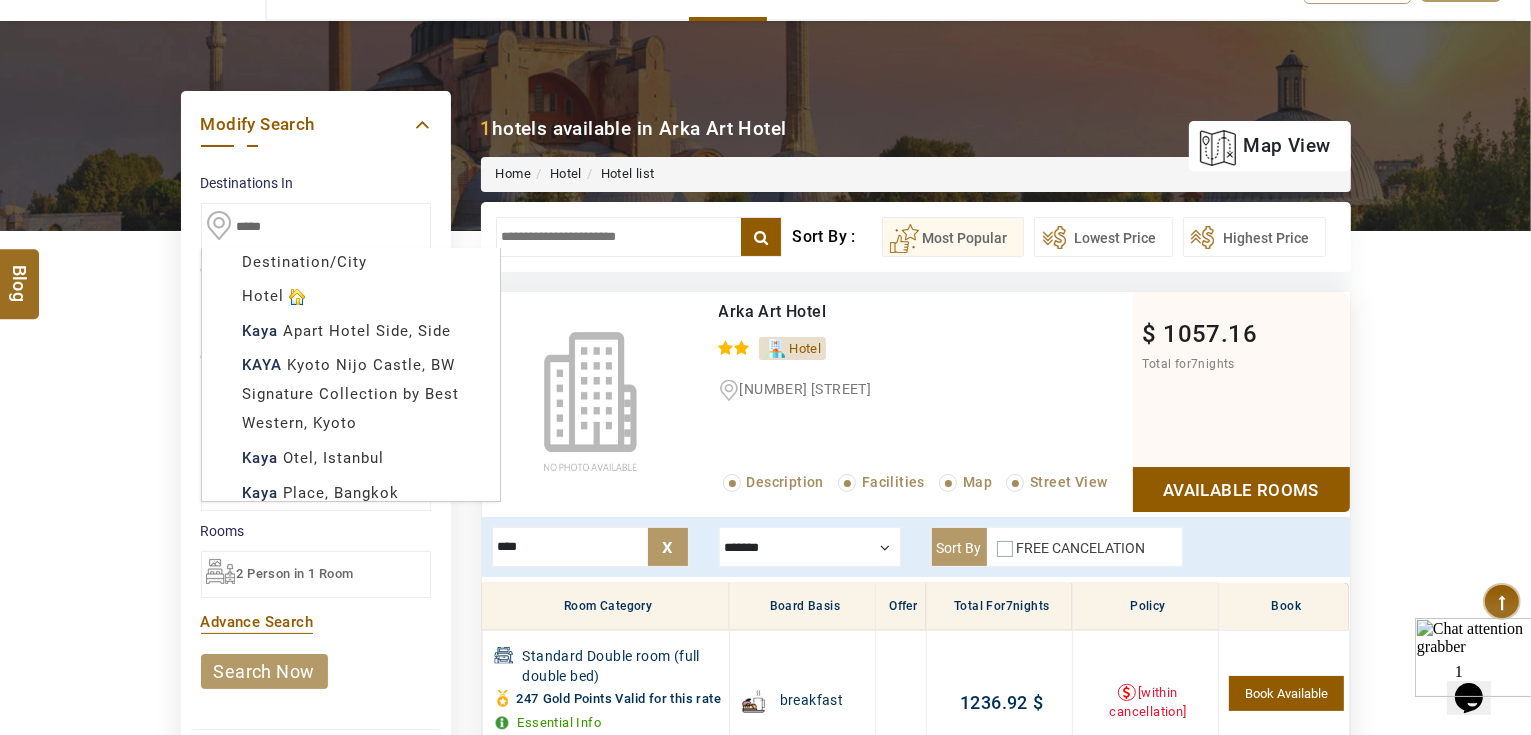 scroll, scrollTop: 0, scrollLeft: 0, axis: both 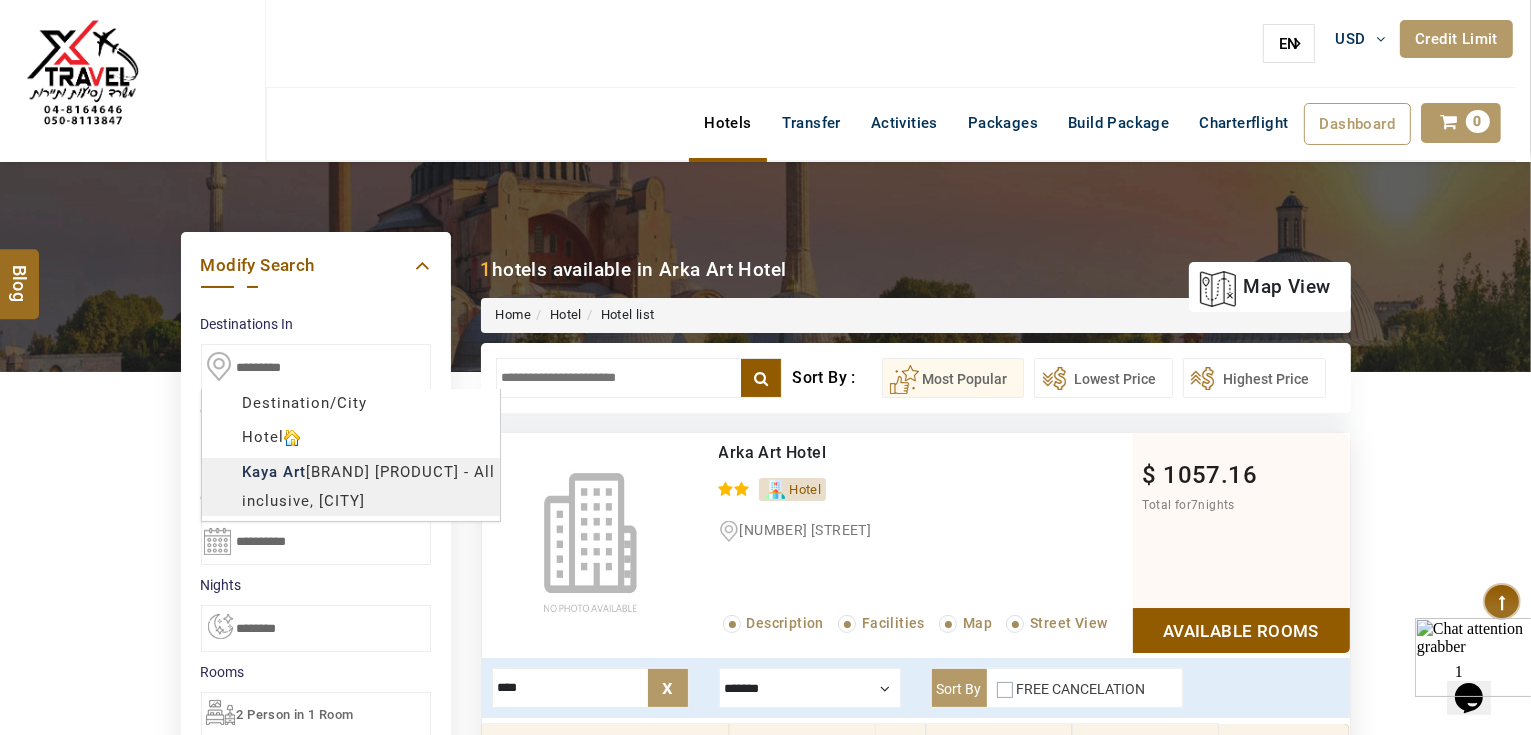 click on "Check Out" at bounding box center [316, 324] 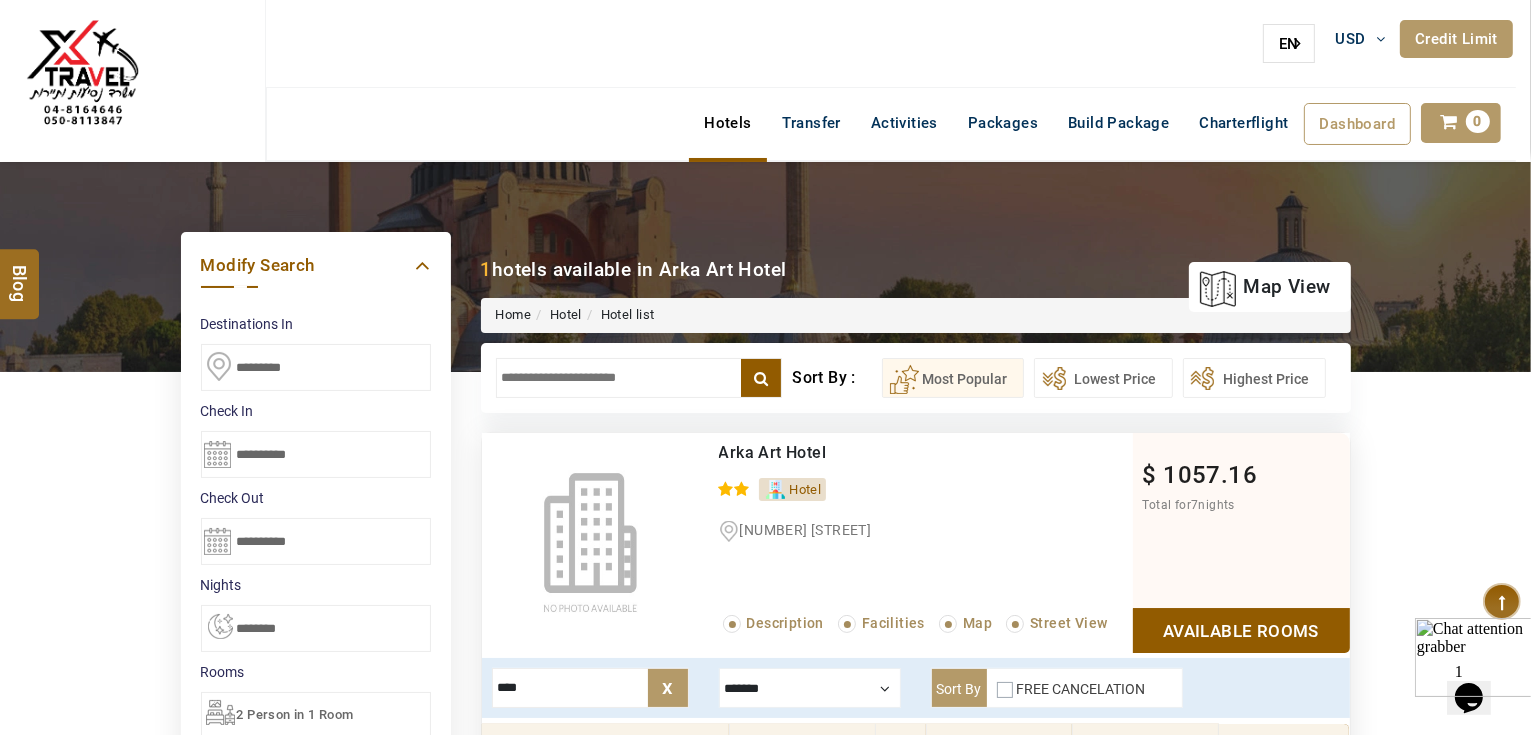click on "*********" at bounding box center [316, 367] 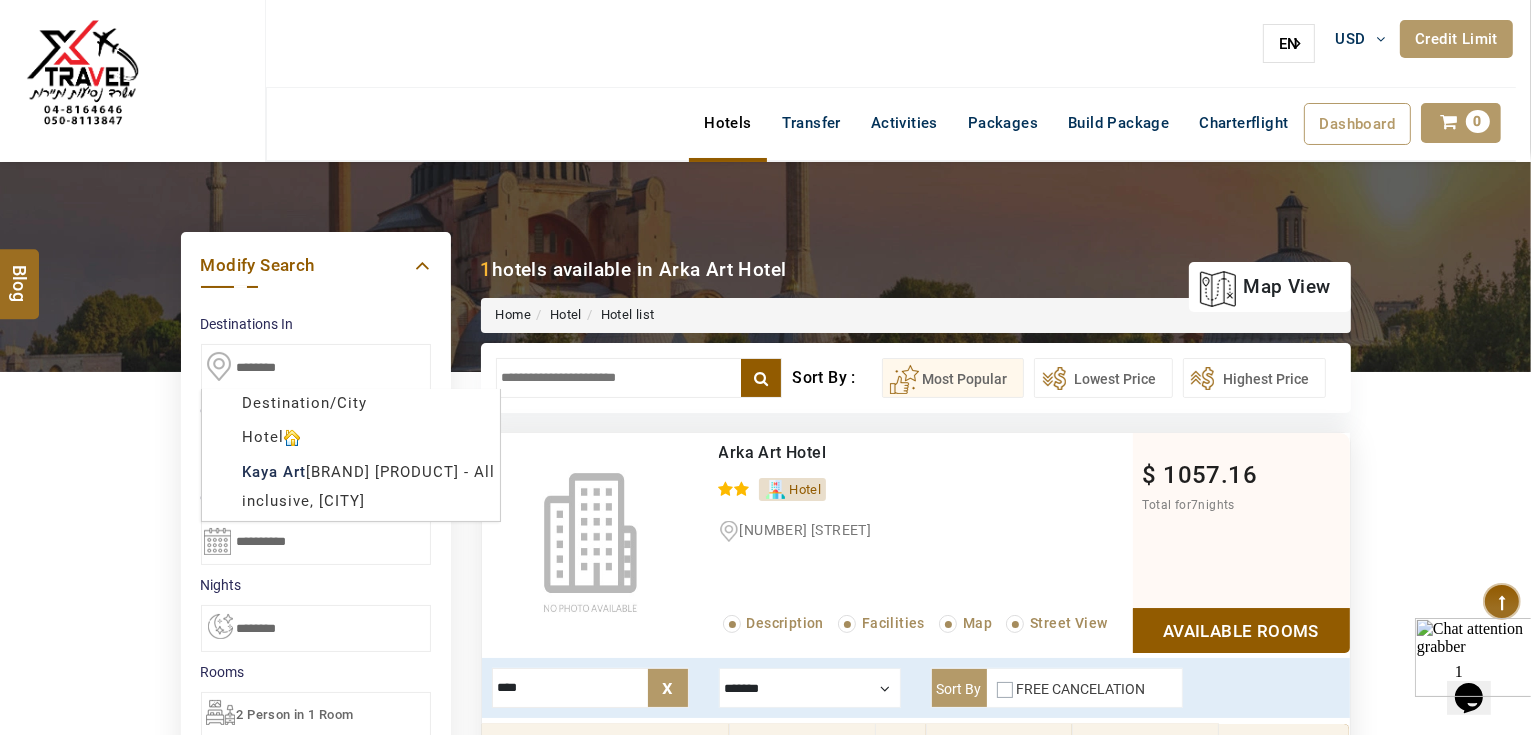 type on "**********" 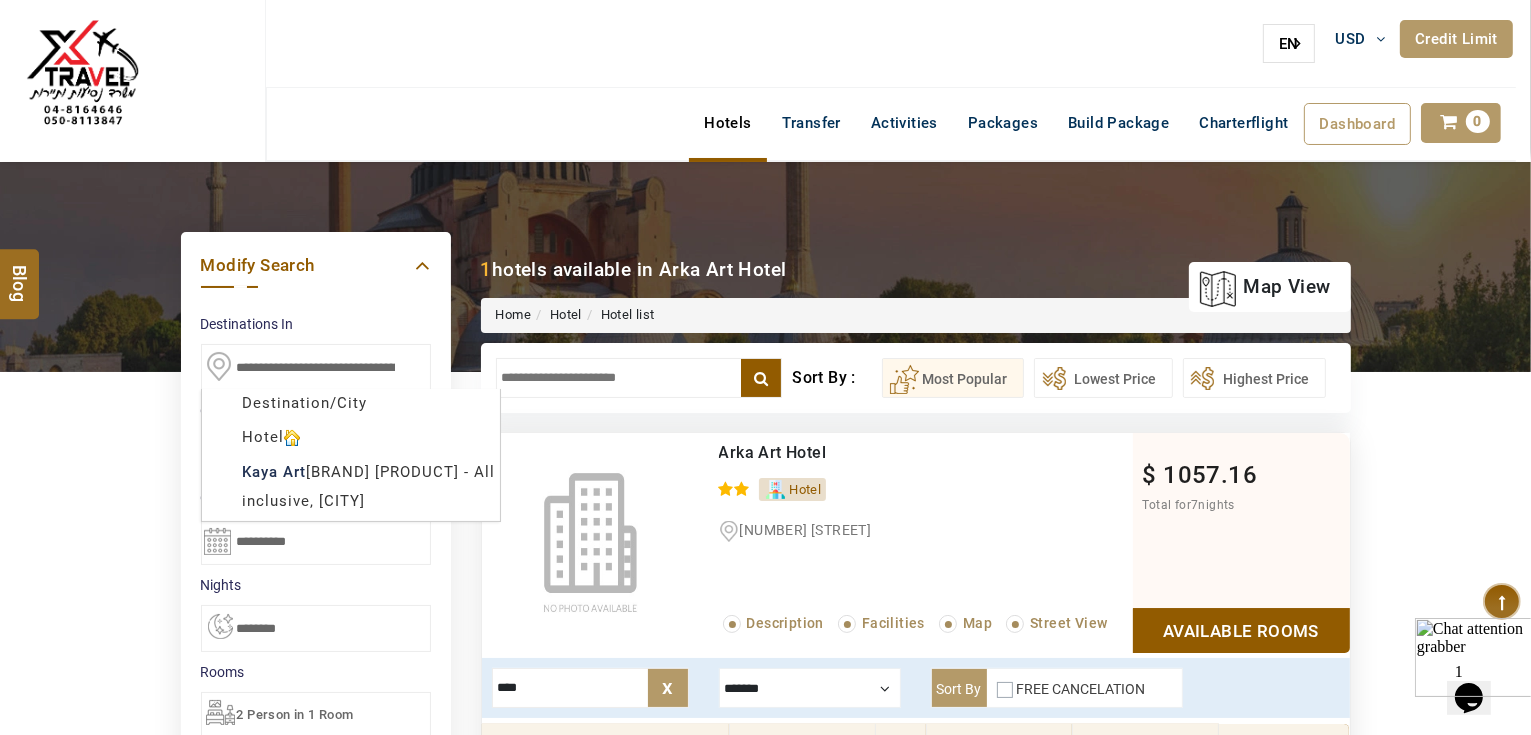 click on "AHMAD JINDAWY USD AED  AED EUR  € USD  $ INR  ₹ THB  ฿ IDR  Rp BHD  BHD TRY  ₺ Credit Limit EN HE AR ES PT ZH Helpline
+971 55 344 0168 Register Now +971 55 344 0168 info@royallineholidays.com About Us What we Offer Blog Why Us Contact Hotels  Transfer Activities Packages Build Package Charterflight Dashboard My Profile My Booking My Reports My Quotation Sign Out 0 Points Redeem Now To Redeem 33539  Points Future Points  3832   Points Credit Limit Credit Limit USD 30000.00 70% Complete Used USD 16778.22 Available USD 13221.78 Setting  Looks like you haven't added anything to your cart yet Countinue Shopping ******* ****** Please Wait.. Blog demo
Remember me Forgot
password? LOG IN Don't have an account?   Register Now My Booking View/ Print/Cancel Your Booking without Signing in Submit Applying Filters...... Hotels For You Will Be Loading Soon demo
In A Few Moment, You Will Be Celebrating Best Hotel options galore ! Check In   CheckOut Rooms Rooms Please Wait X" at bounding box center (765, 939) 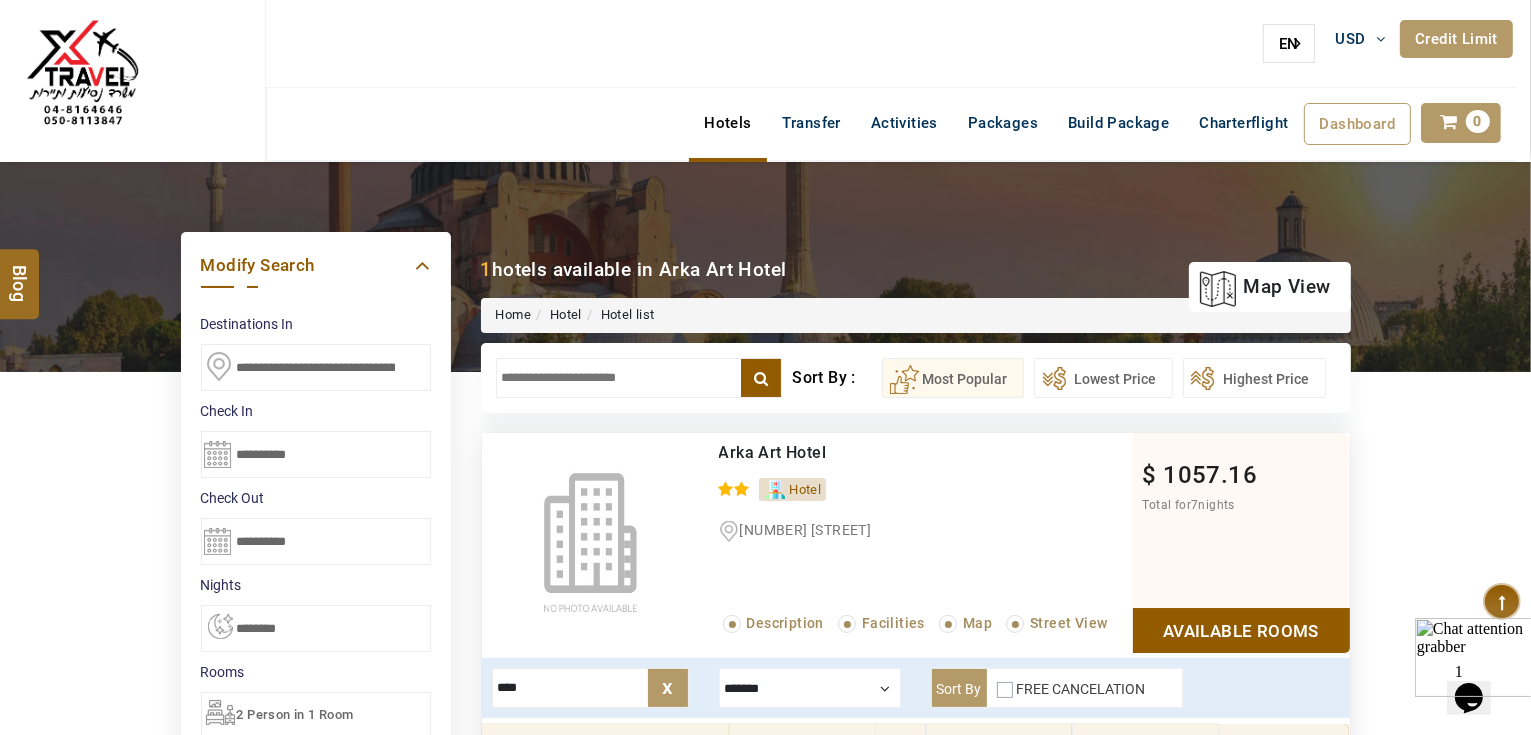 scroll, scrollTop: 0, scrollLeft: 91, axis: horizontal 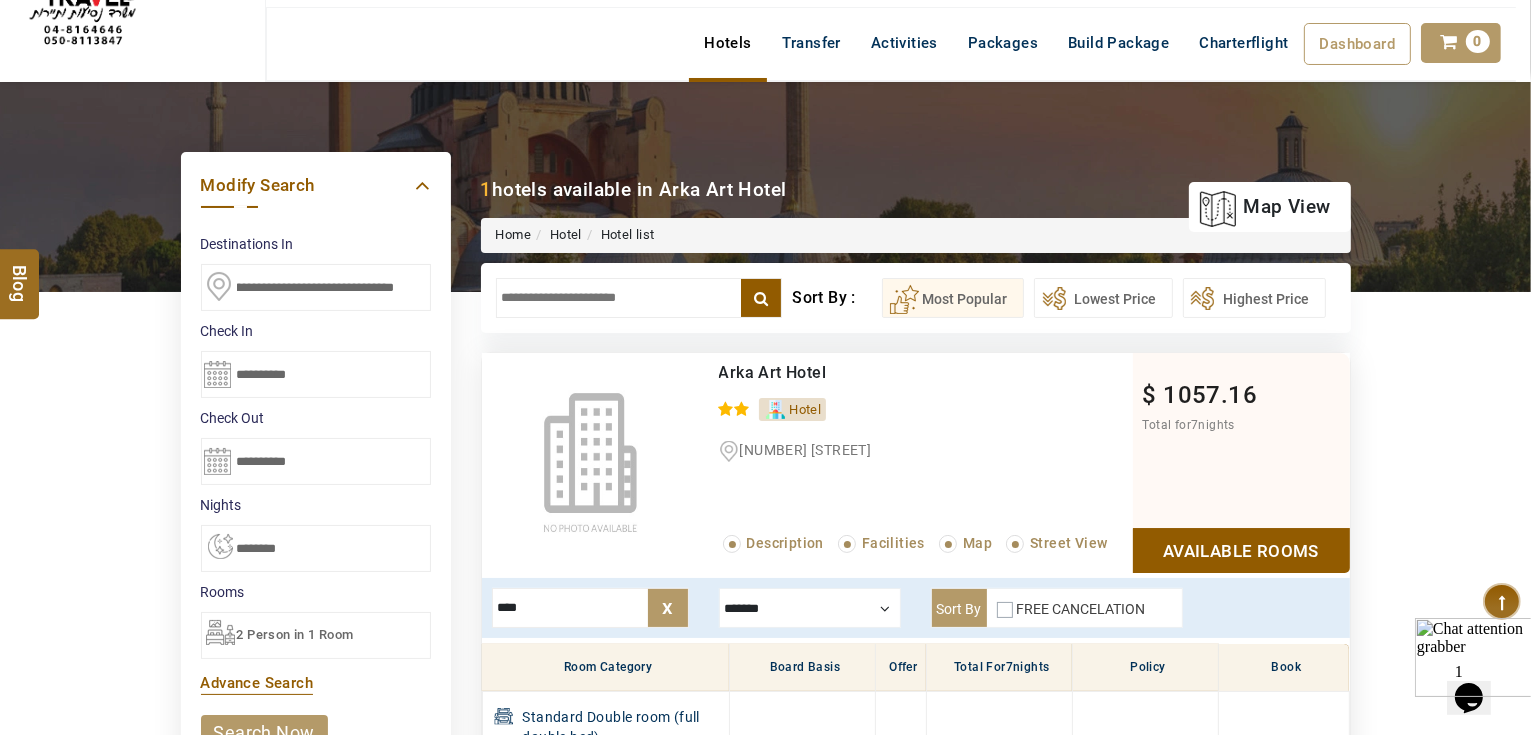 click on "**********" at bounding box center [316, 548] 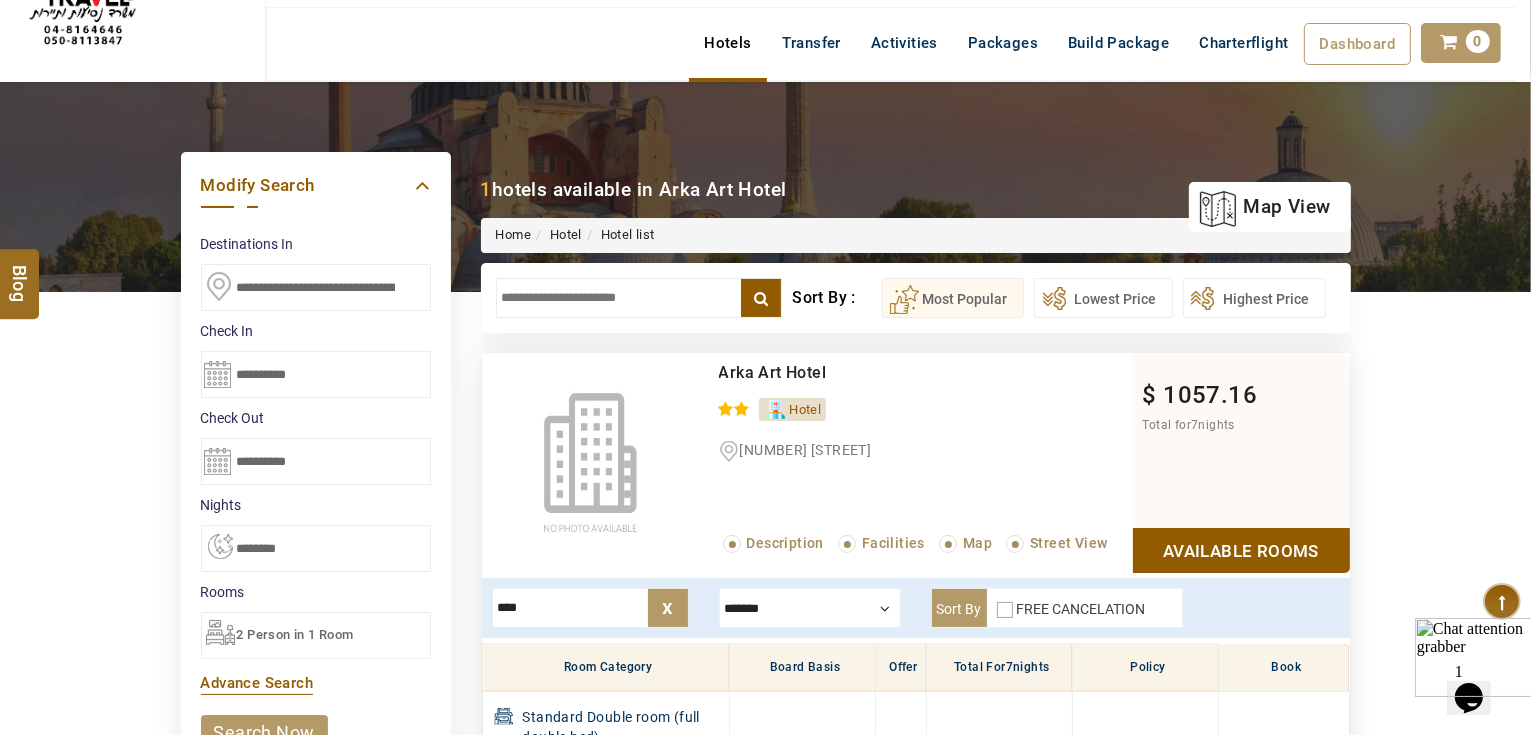 select on "*" 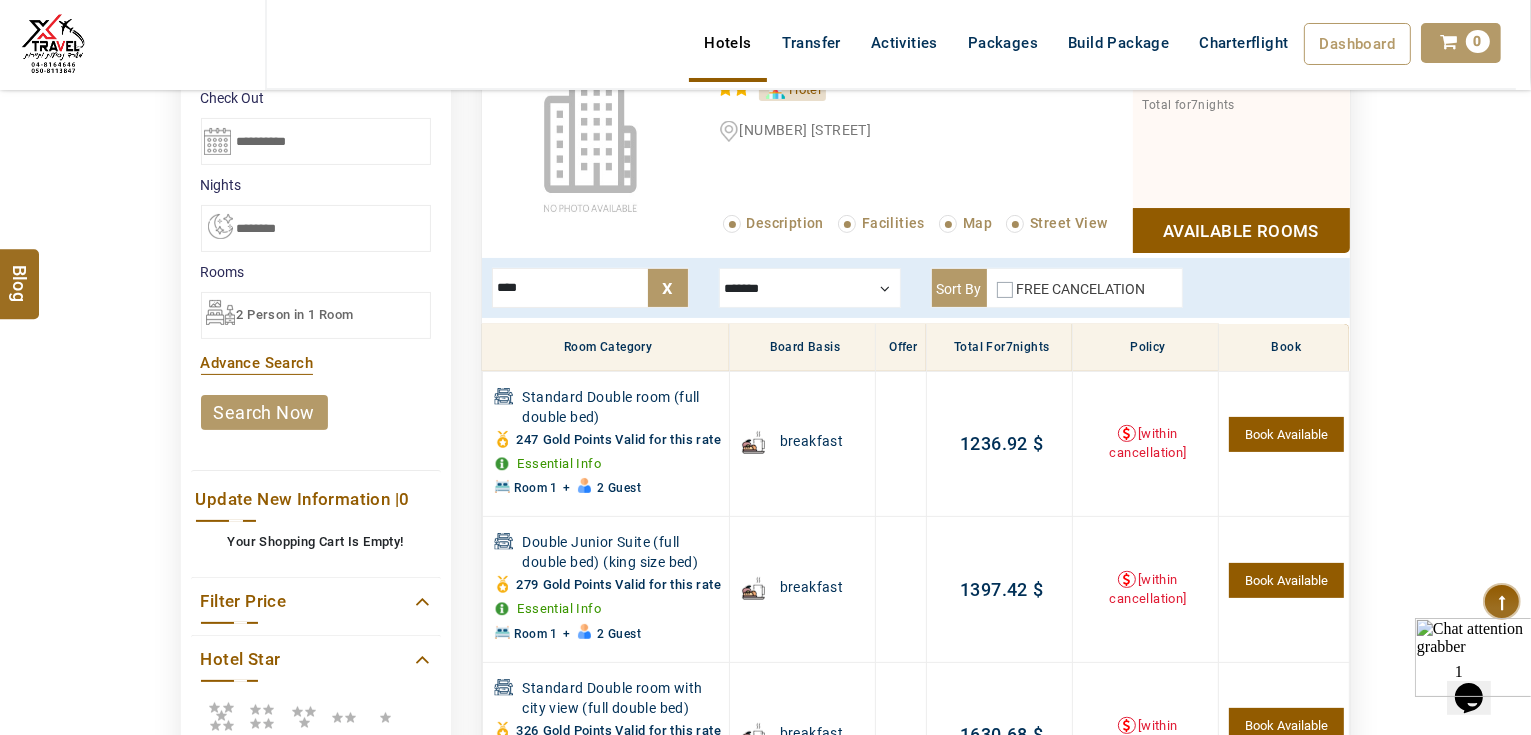 click on "search now" at bounding box center (264, 412) 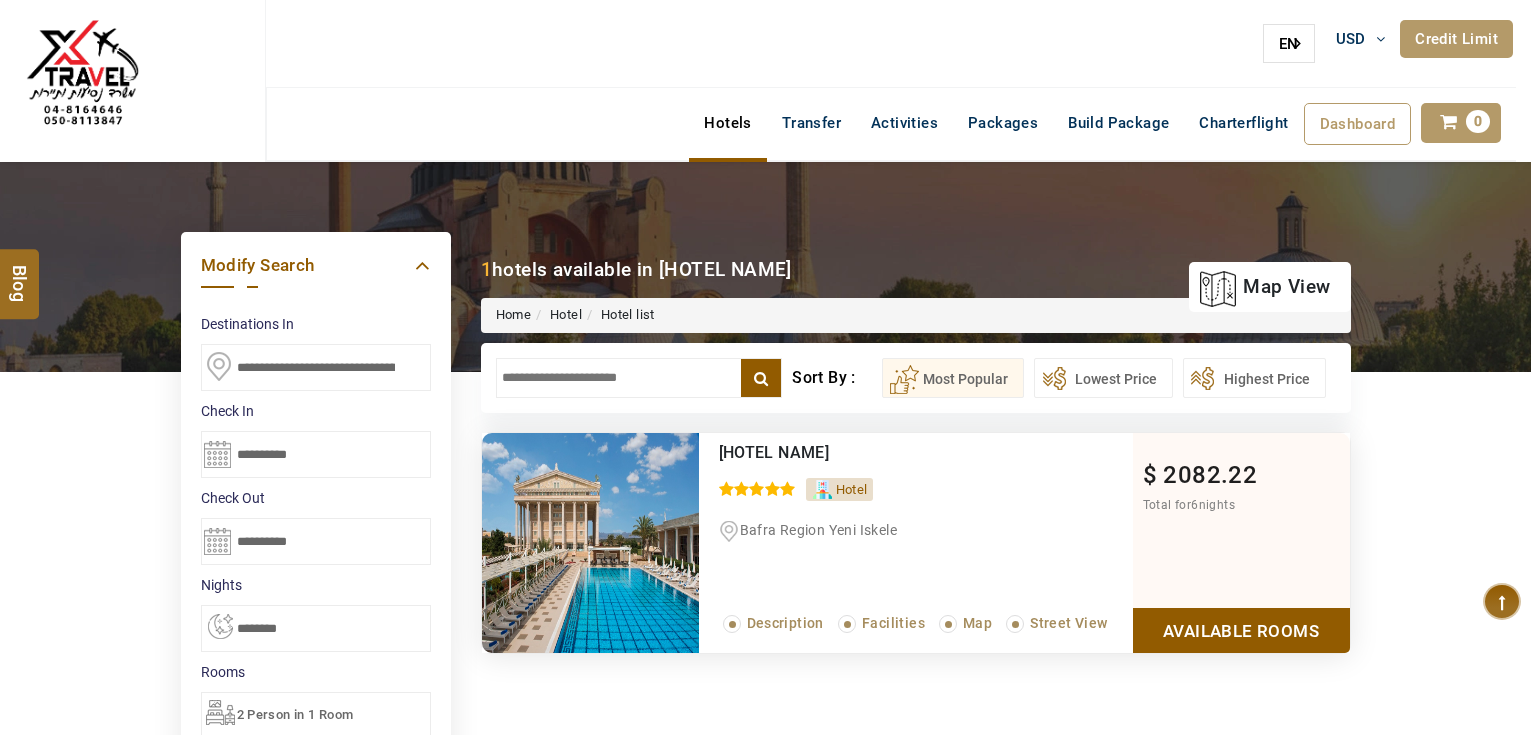 scroll, scrollTop: 0, scrollLeft: 0, axis: both 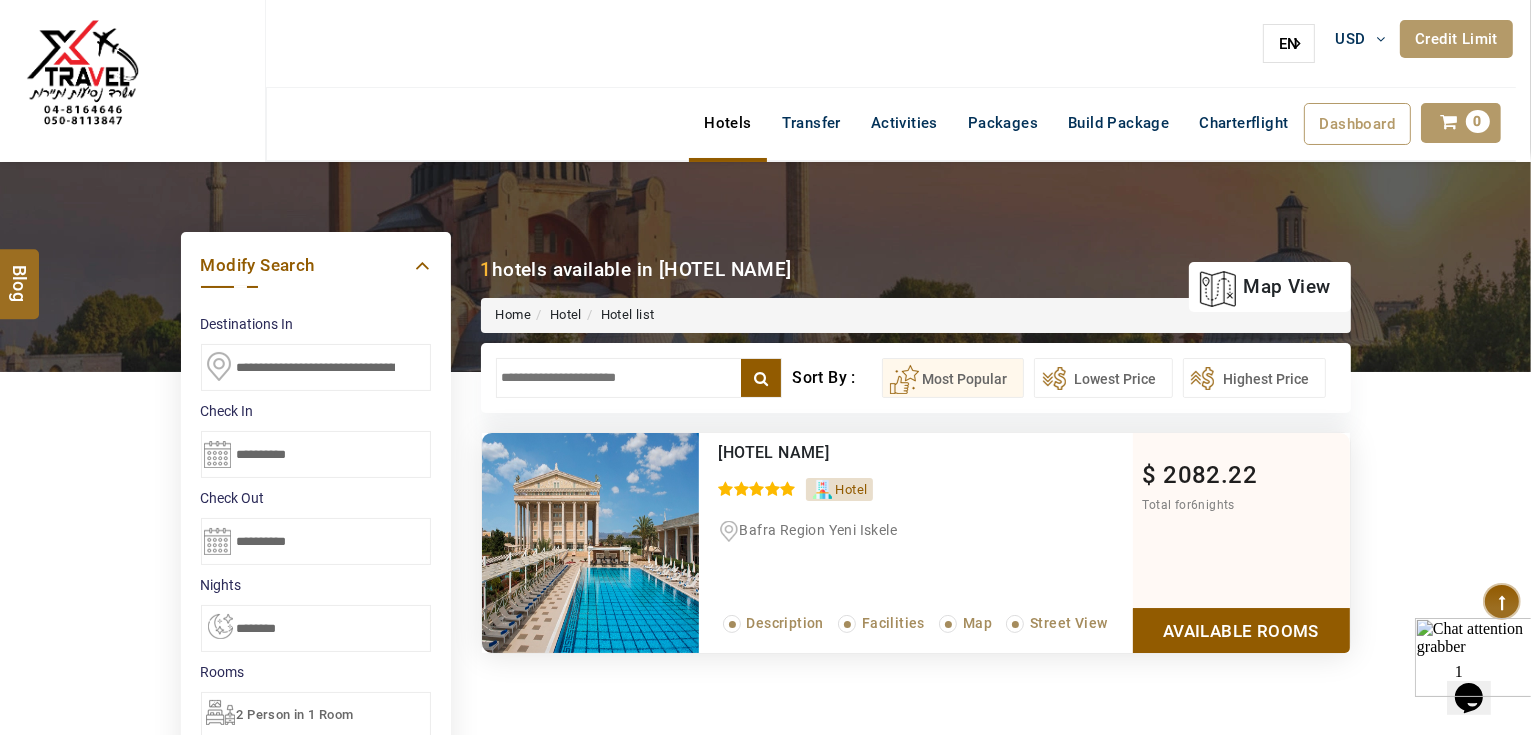 click on "Available Rooms" at bounding box center (1241, 630) 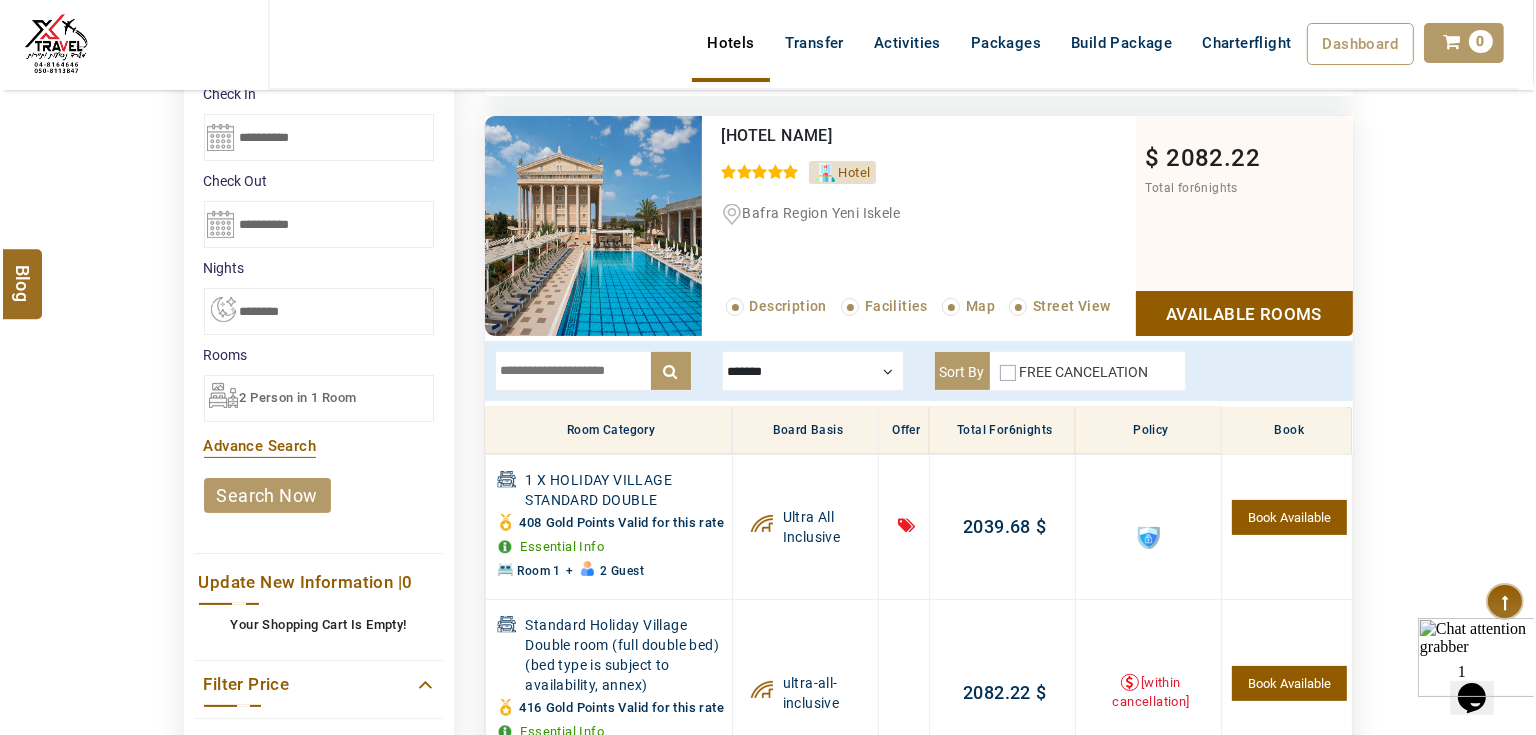 scroll, scrollTop: 301, scrollLeft: 0, axis: vertical 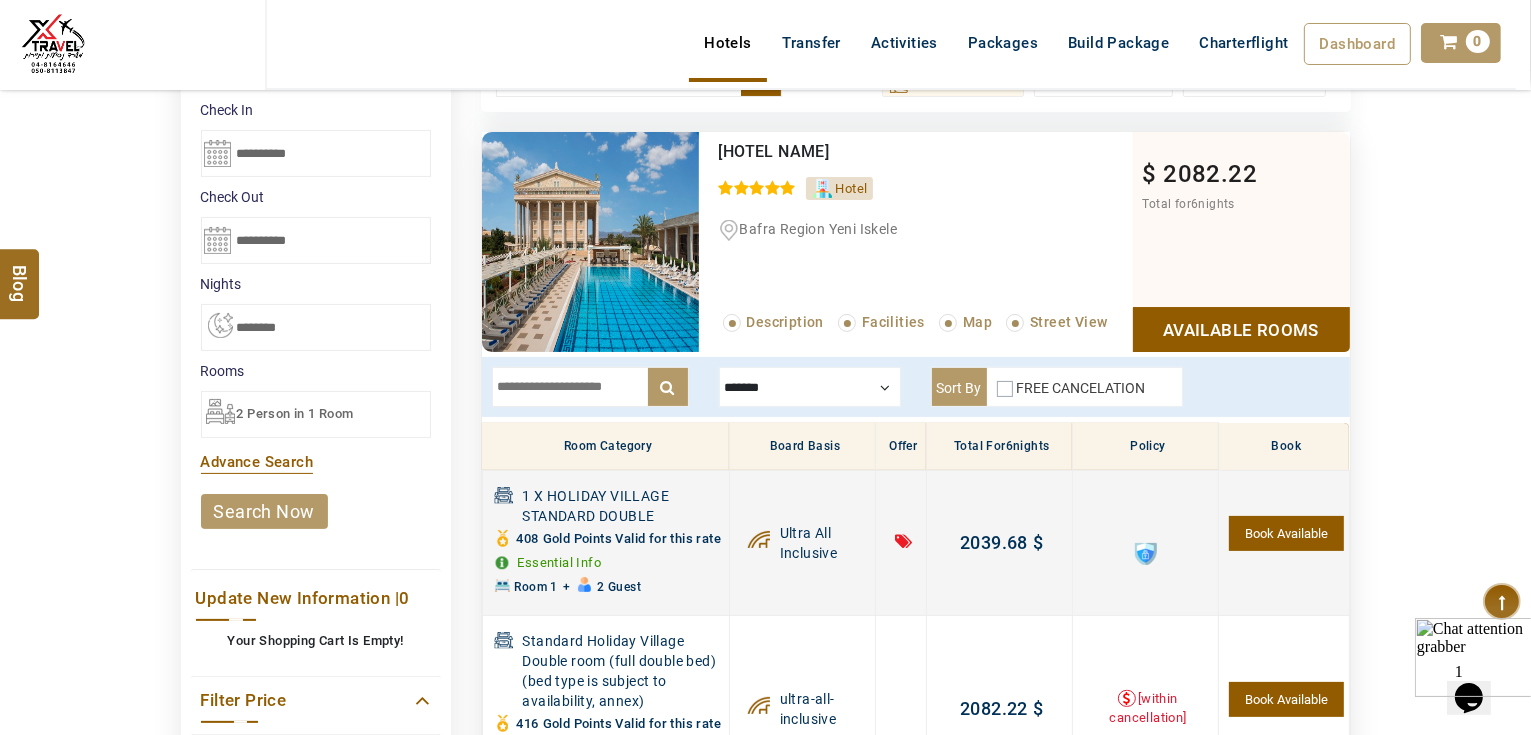 click on "Book Available" at bounding box center [1286, 533] 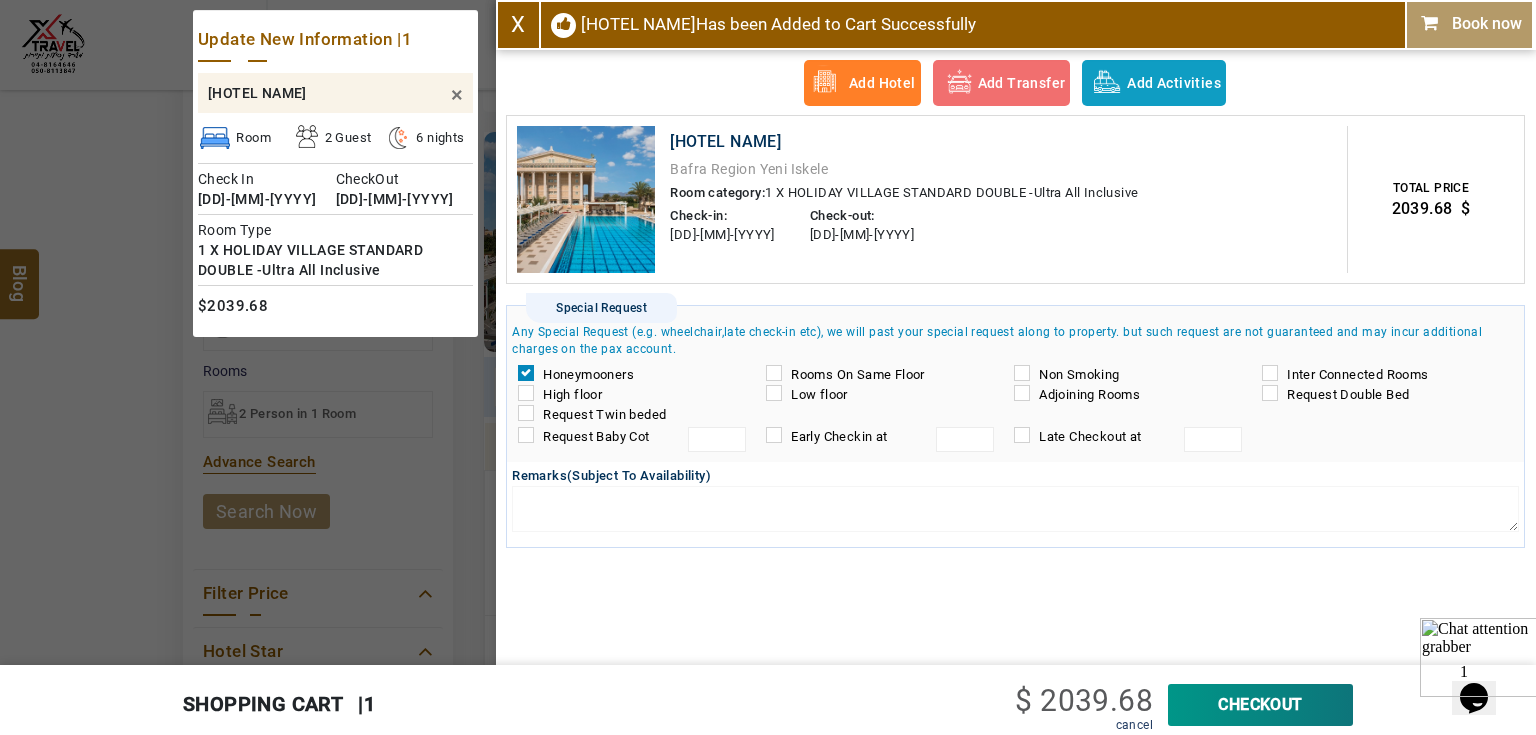 click on "CheckOut" at bounding box center (1260, 705) 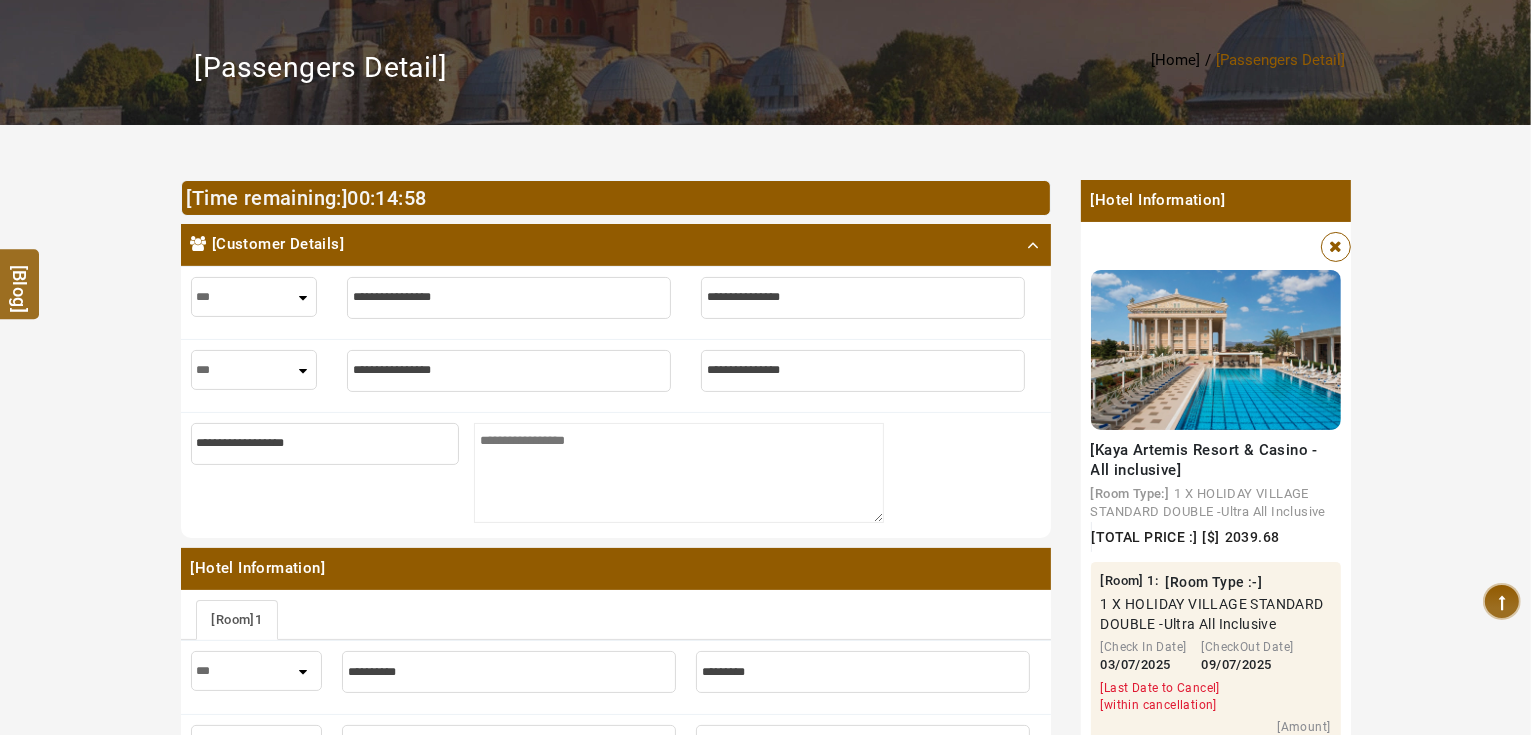 scroll, scrollTop: 400, scrollLeft: 0, axis: vertical 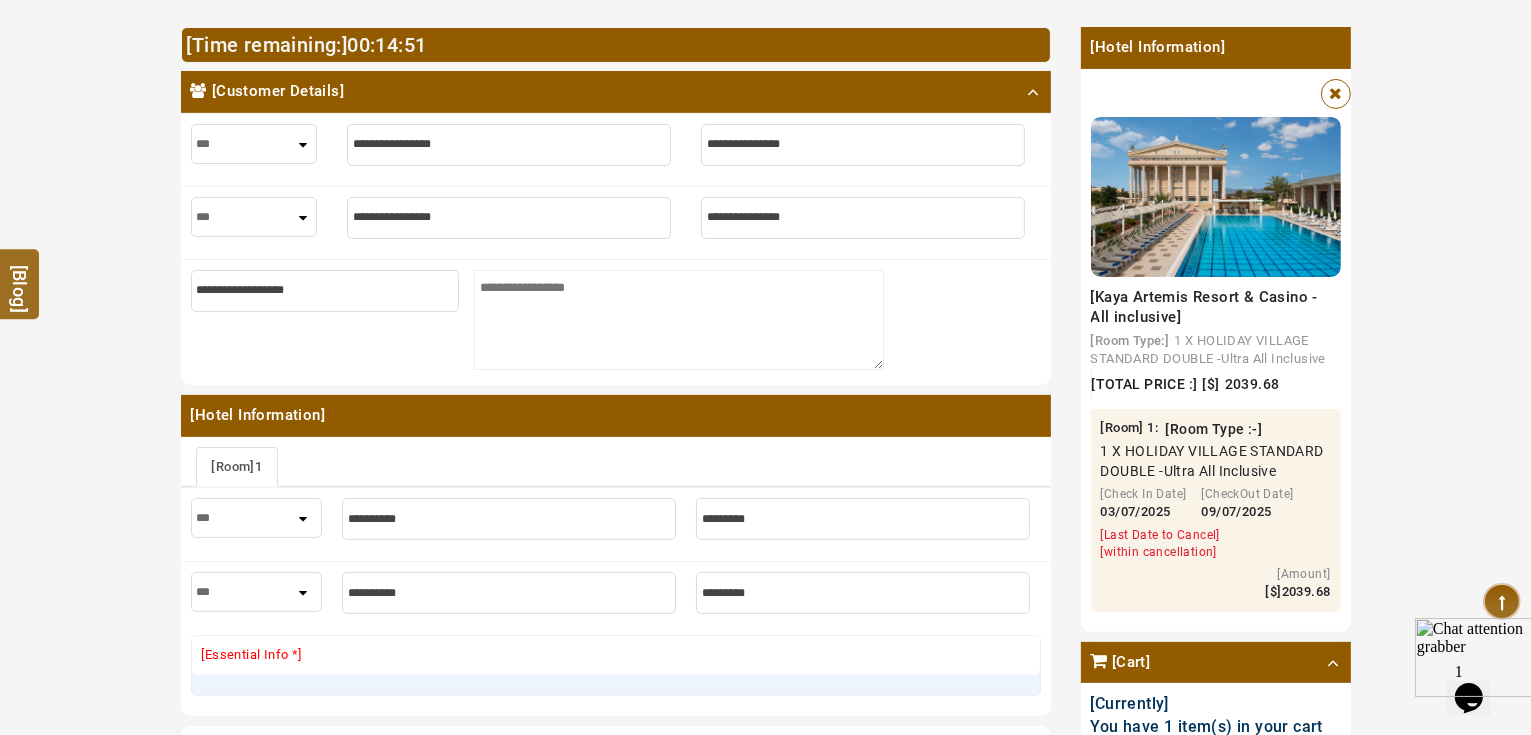 click on "*** **** ***" at bounding box center [254, 217] 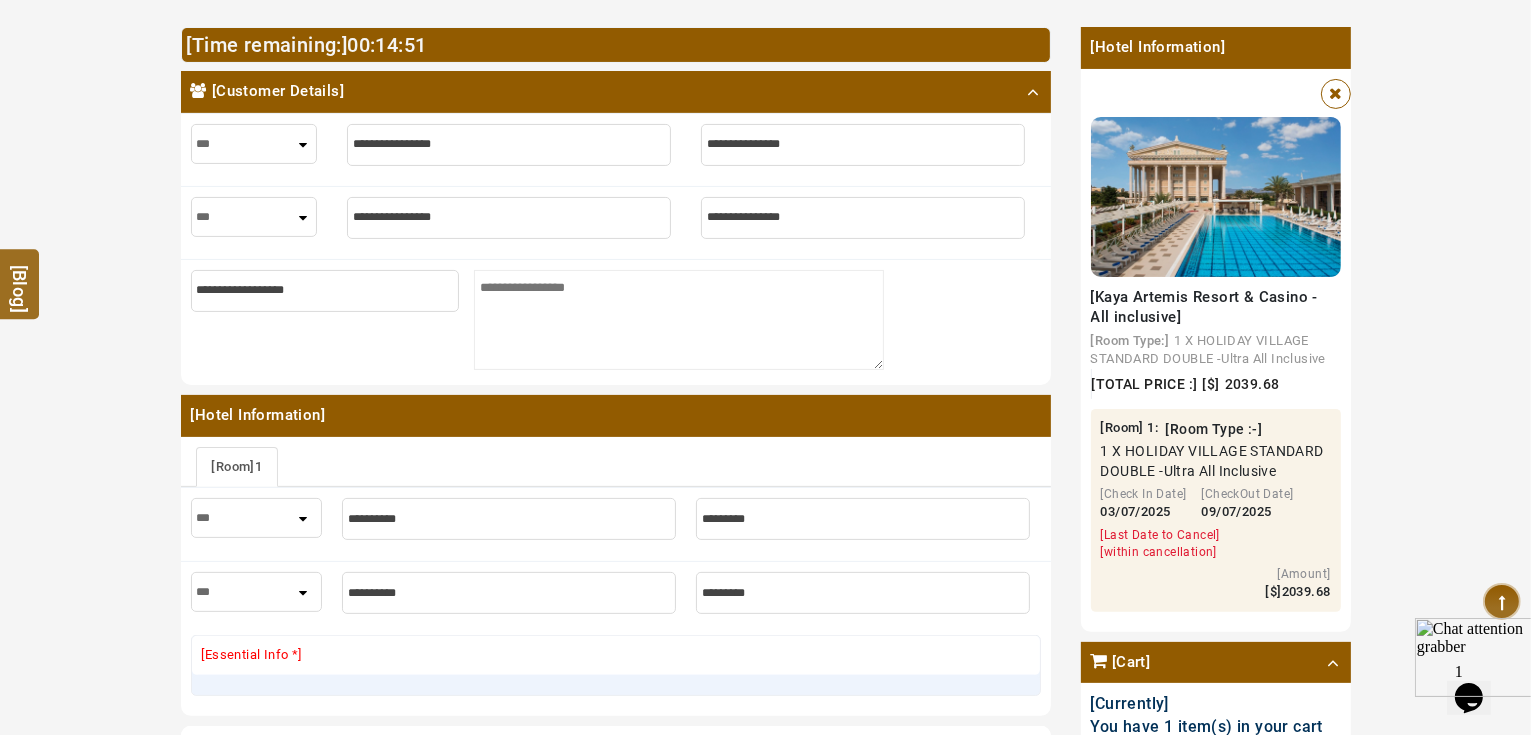 select on "****" 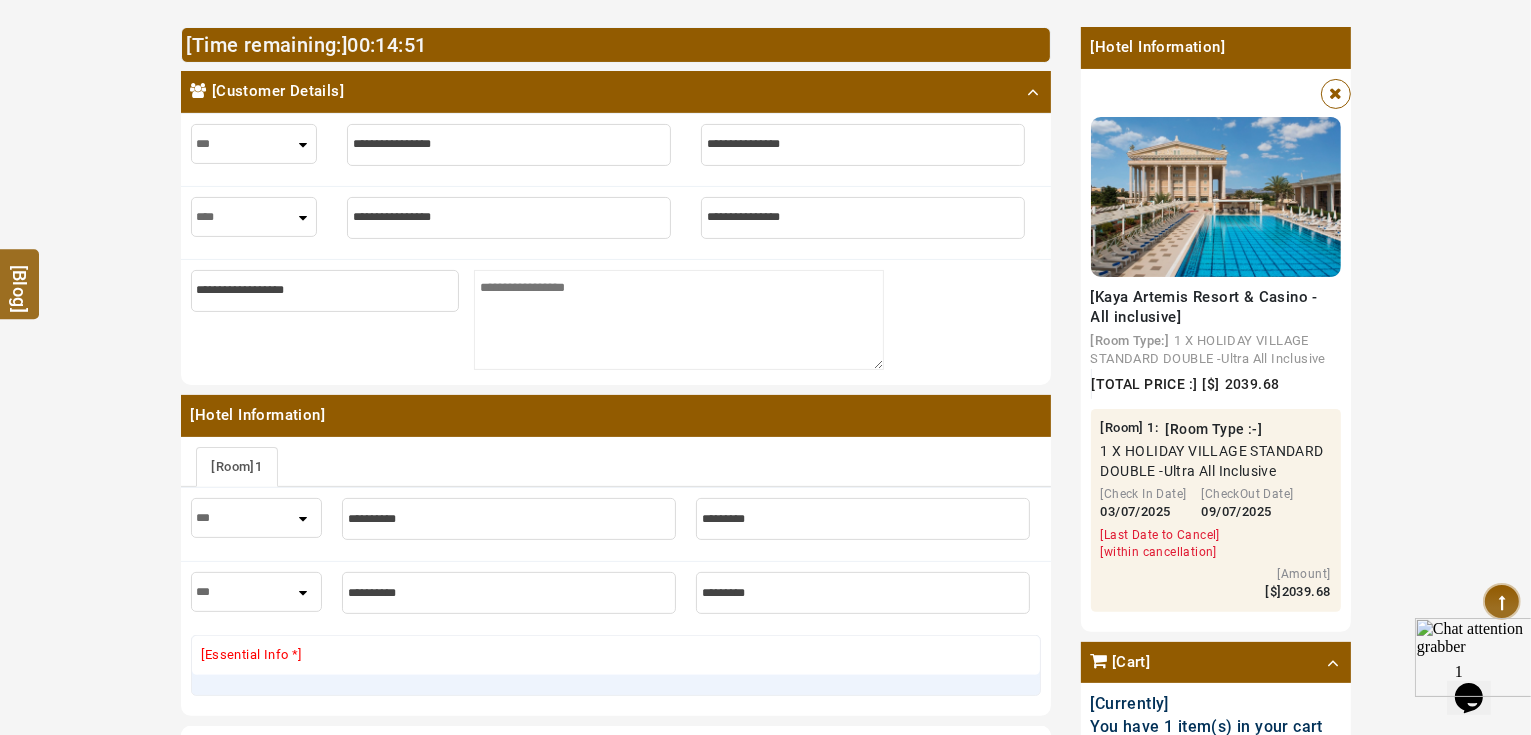 click on "*** **** ***" at bounding box center [254, 217] 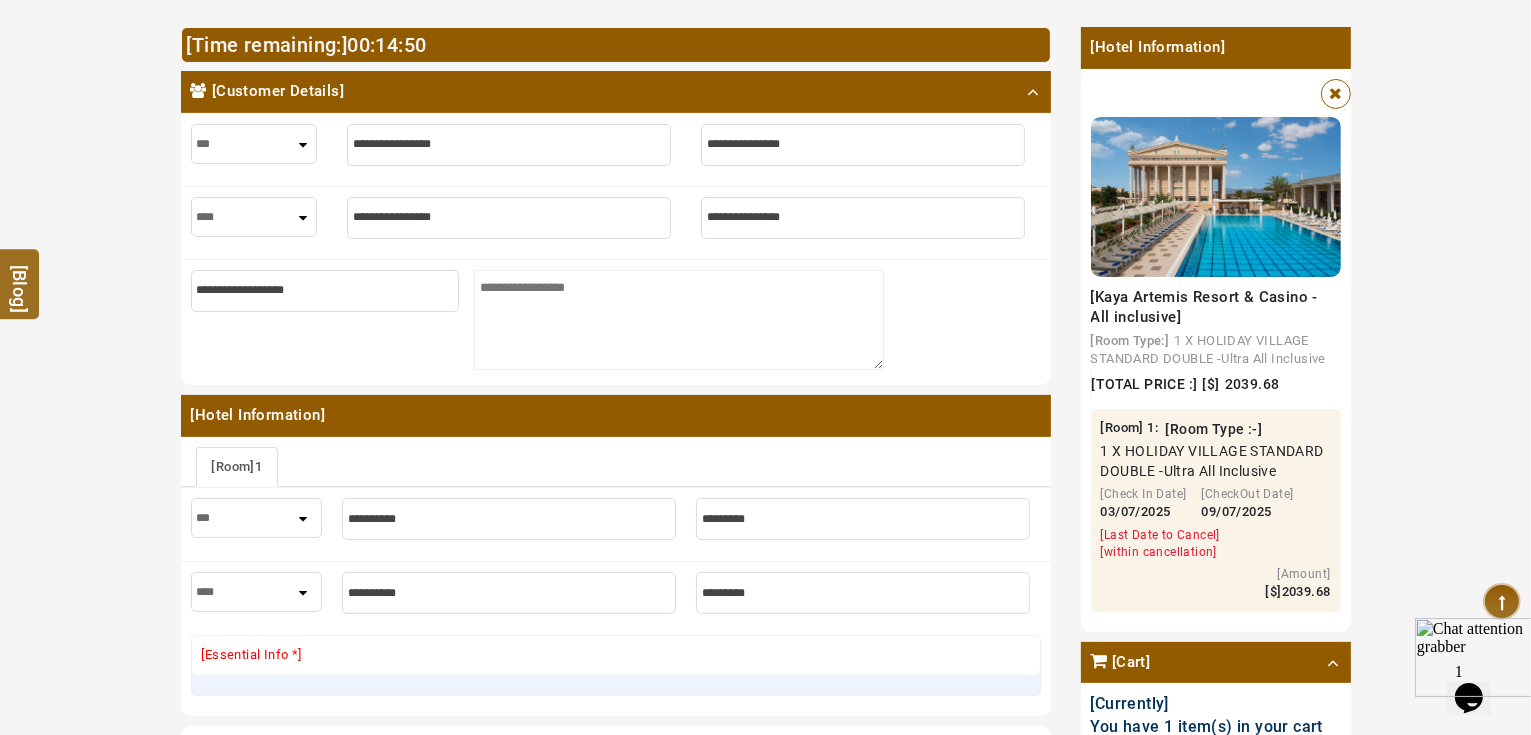 click at bounding box center [509, 145] 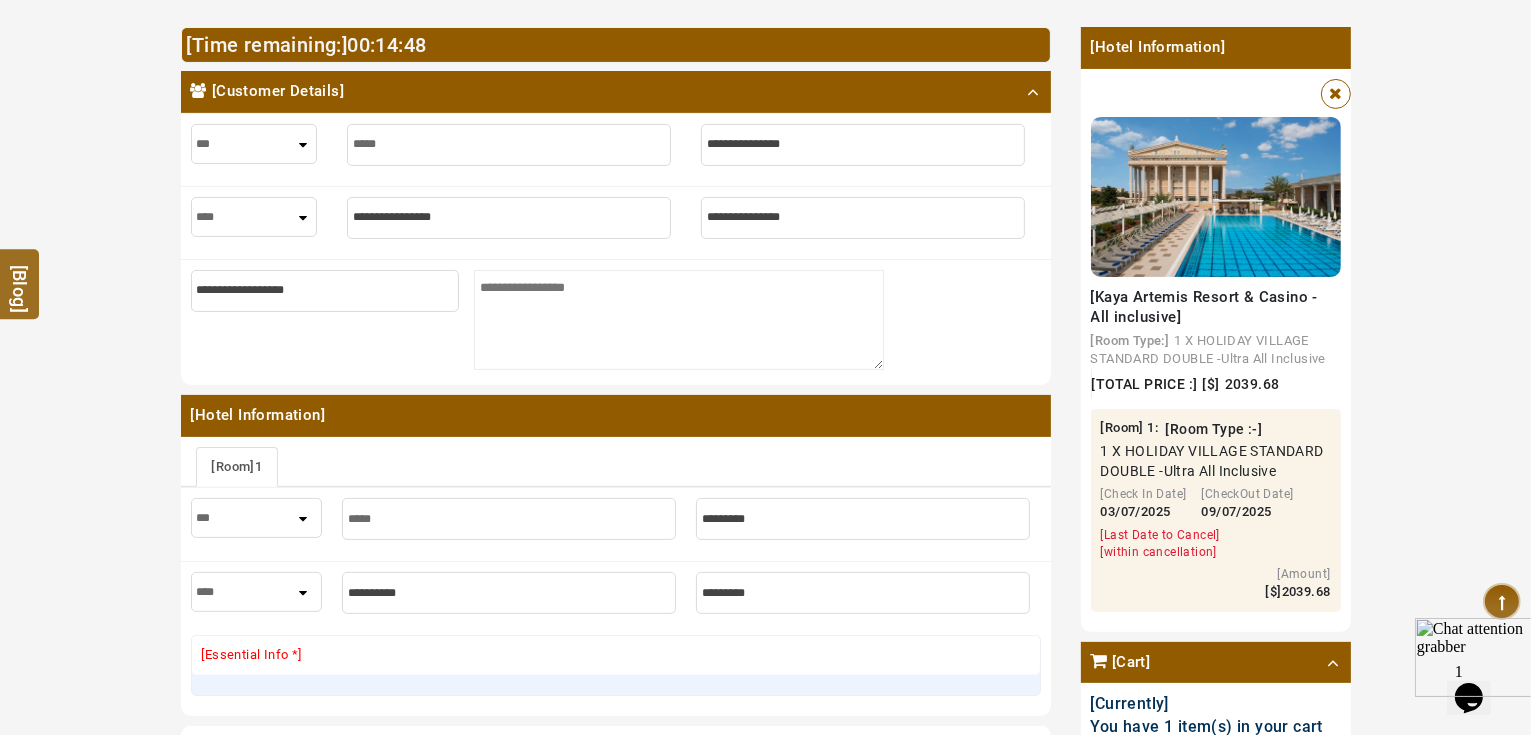 type on "*****" 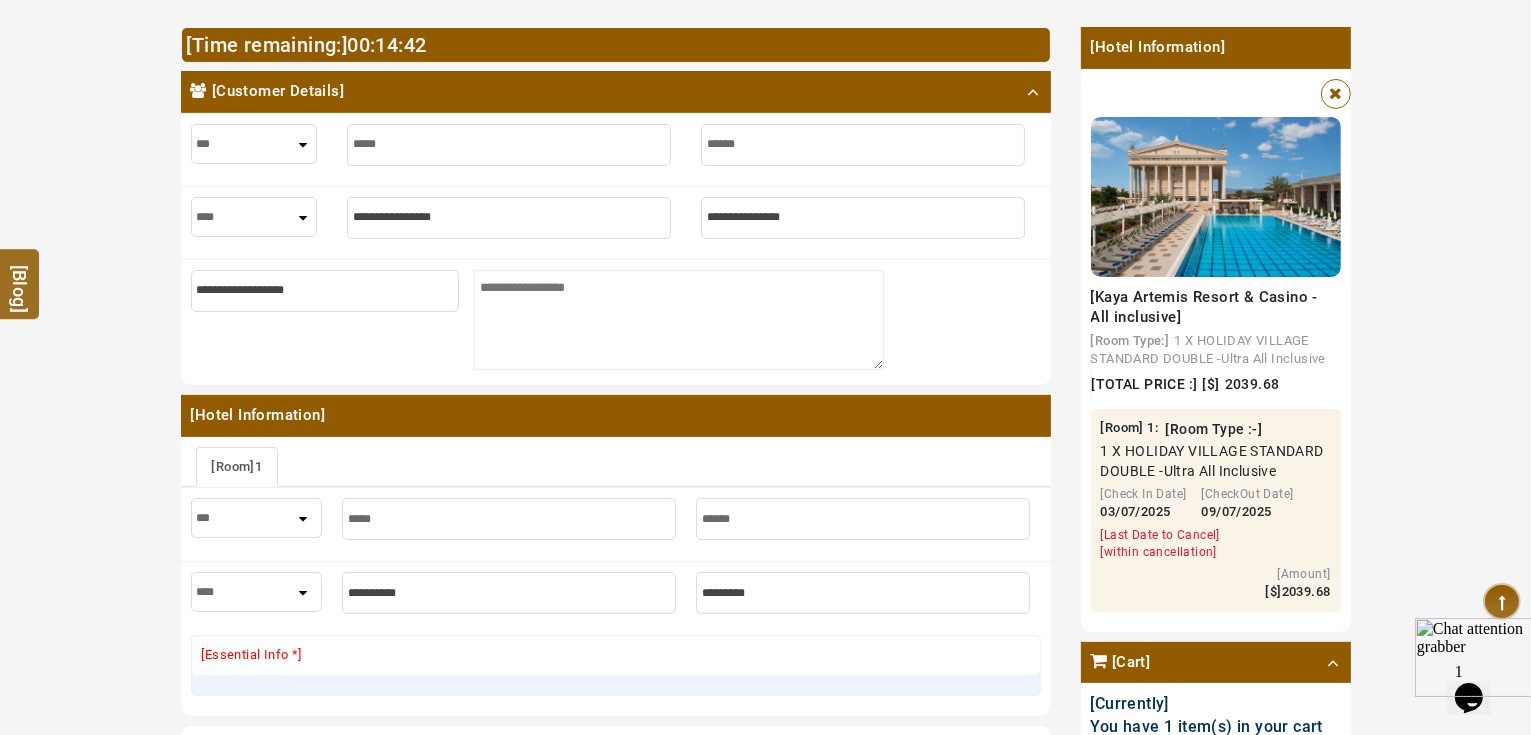 type on "******" 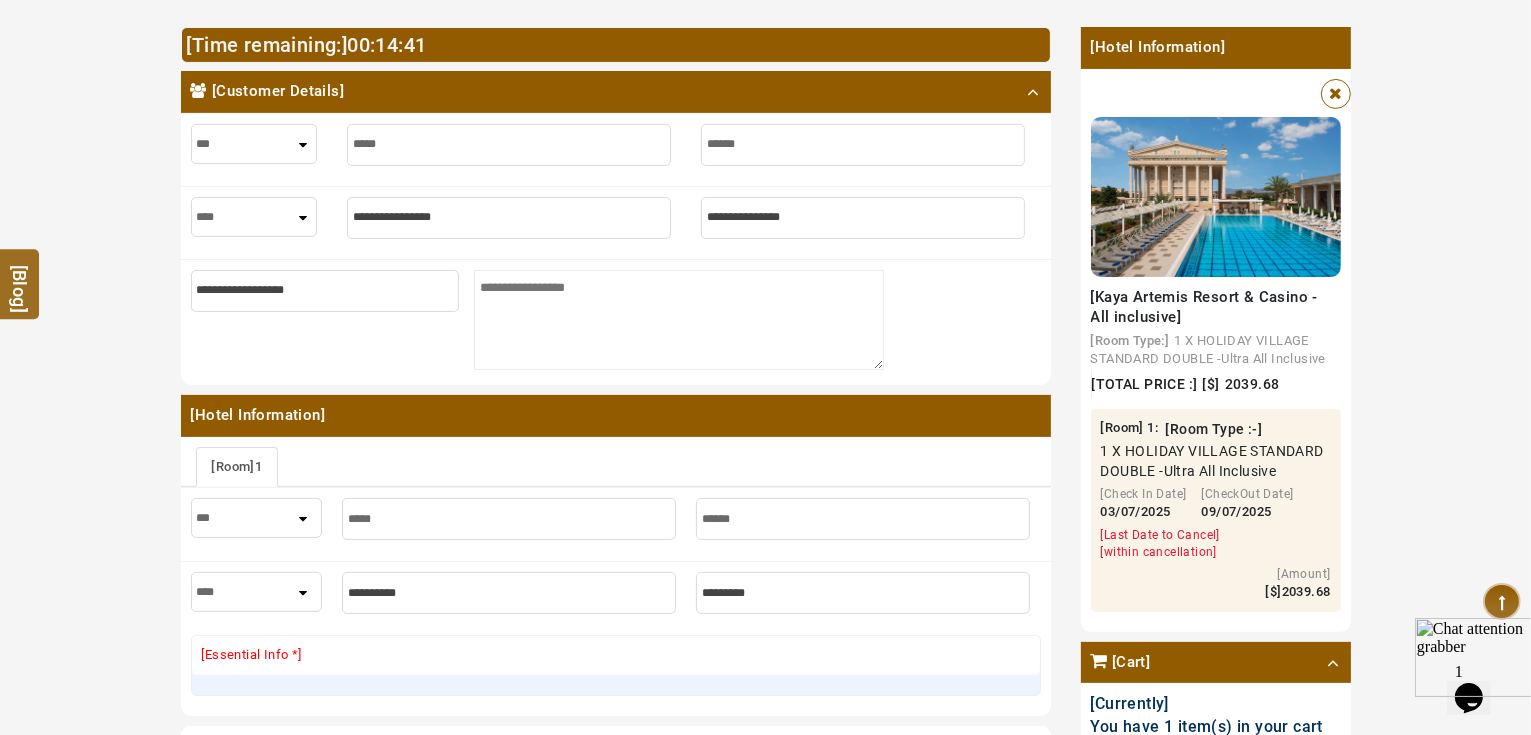 click at bounding box center [509, 218] 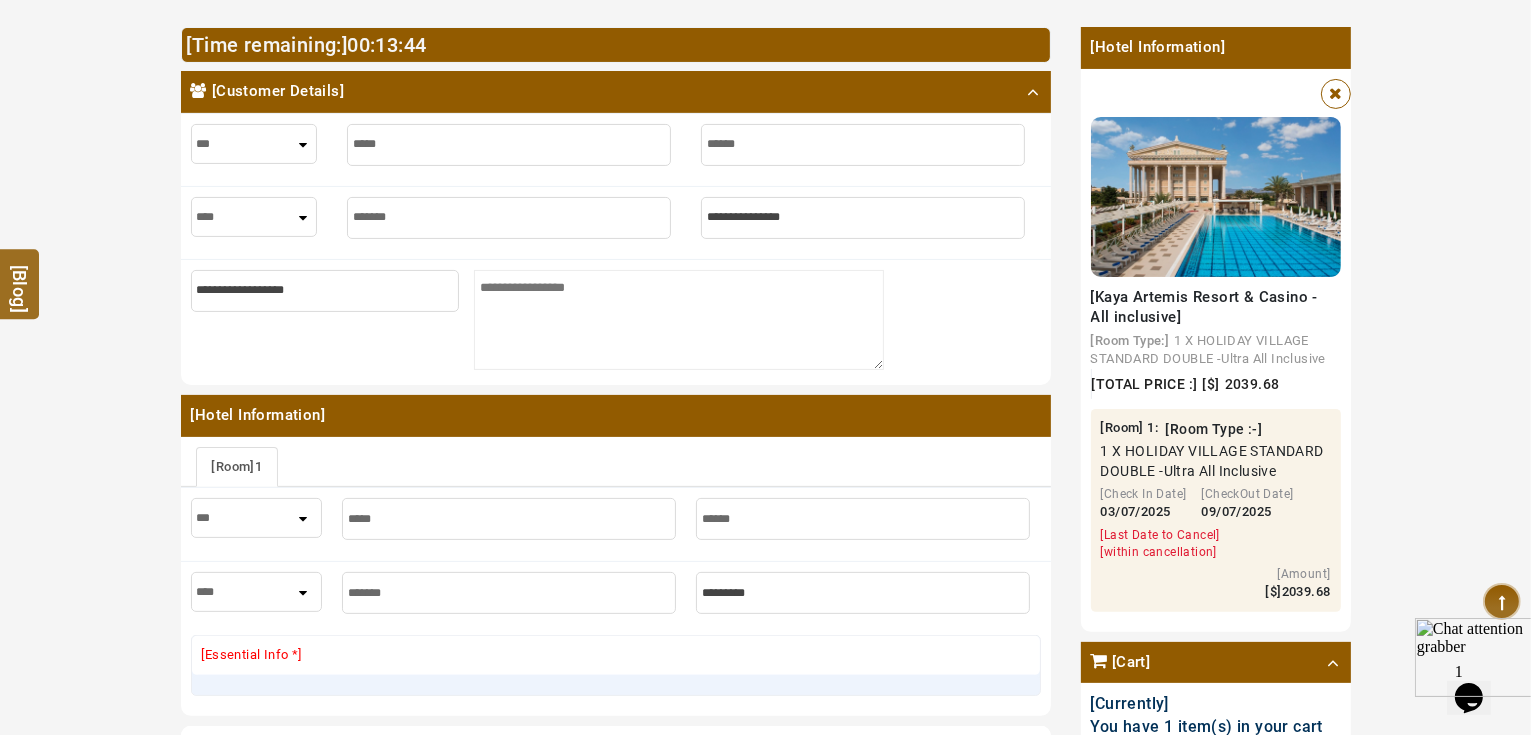 type on "*******" 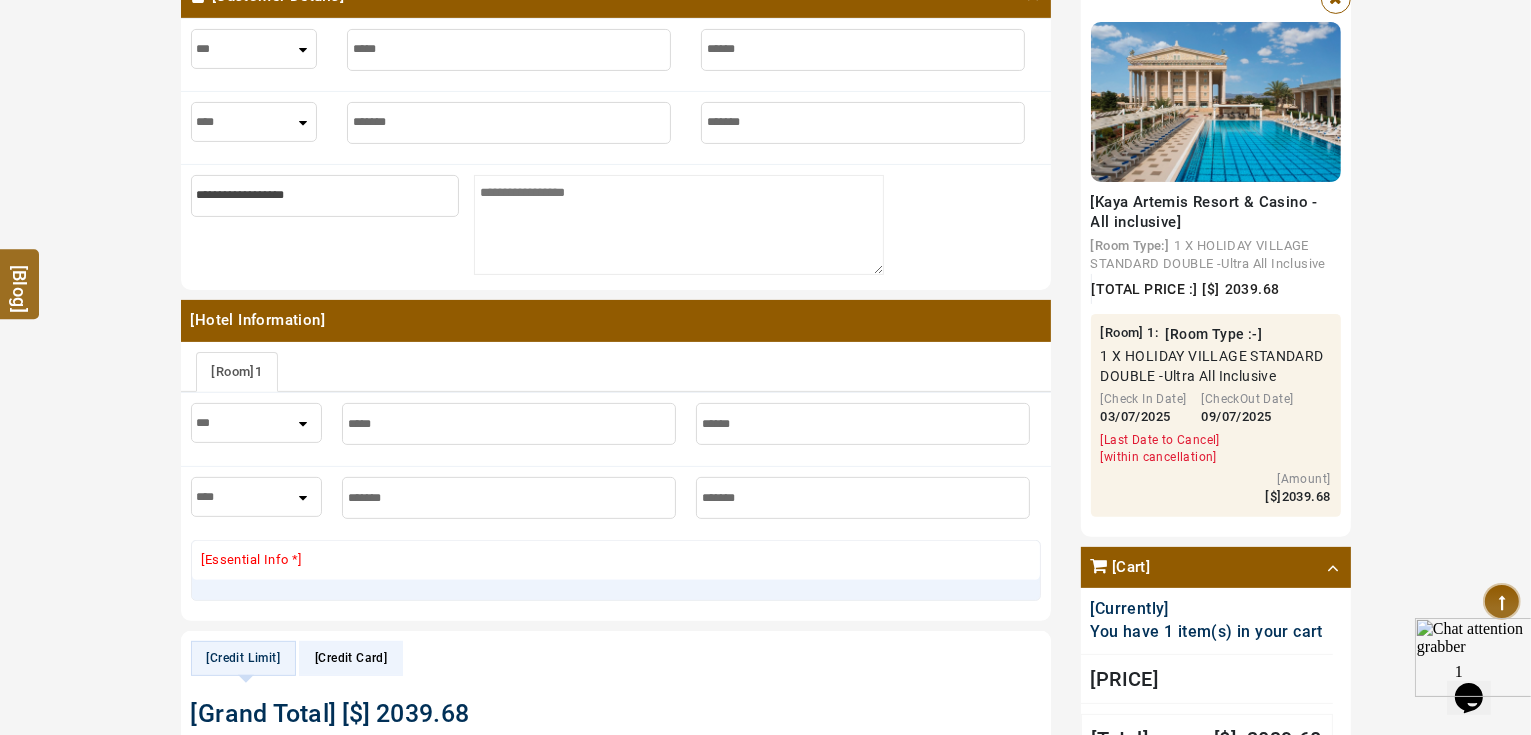 scroll, scrollTop: 640, scrollLeft: 0, axis: vertical 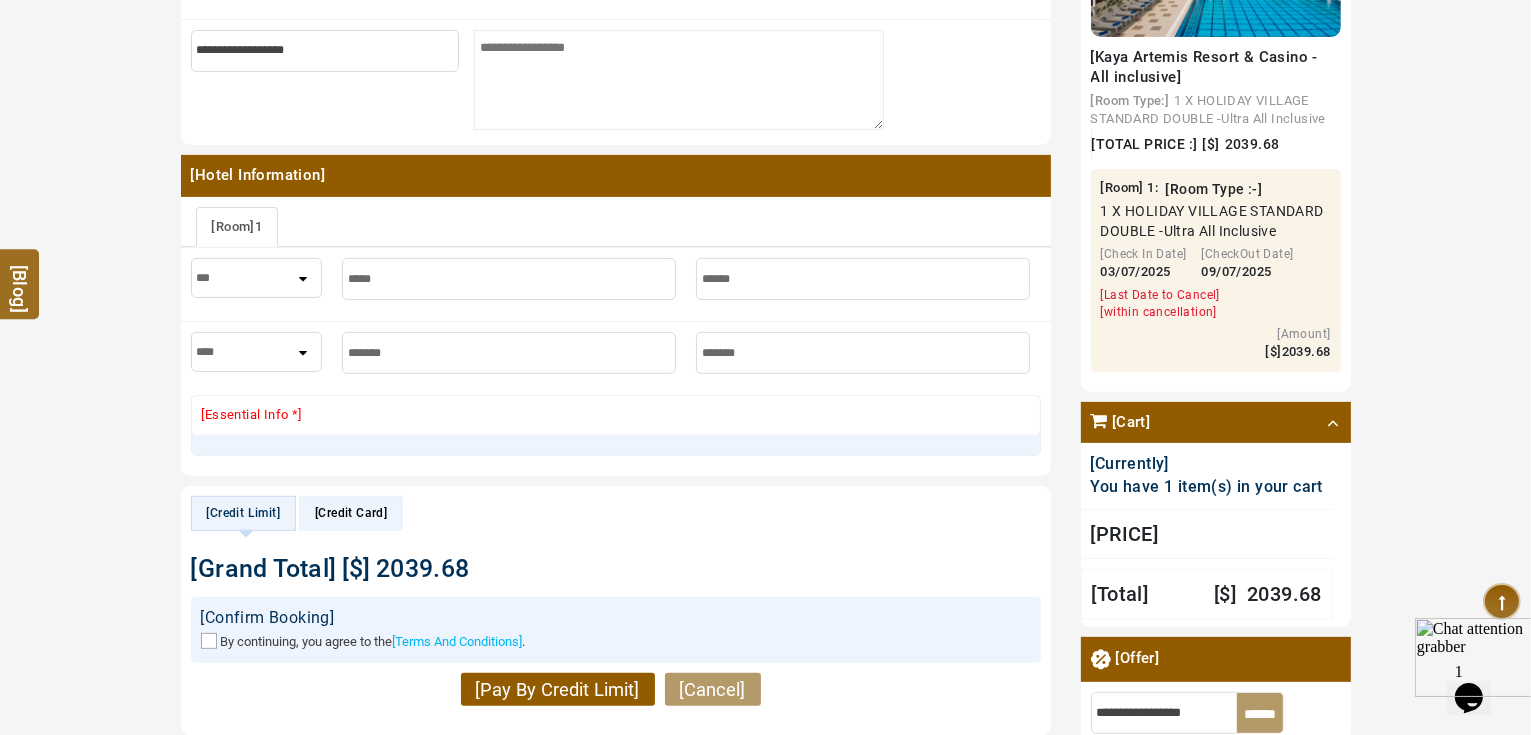type on "*******" 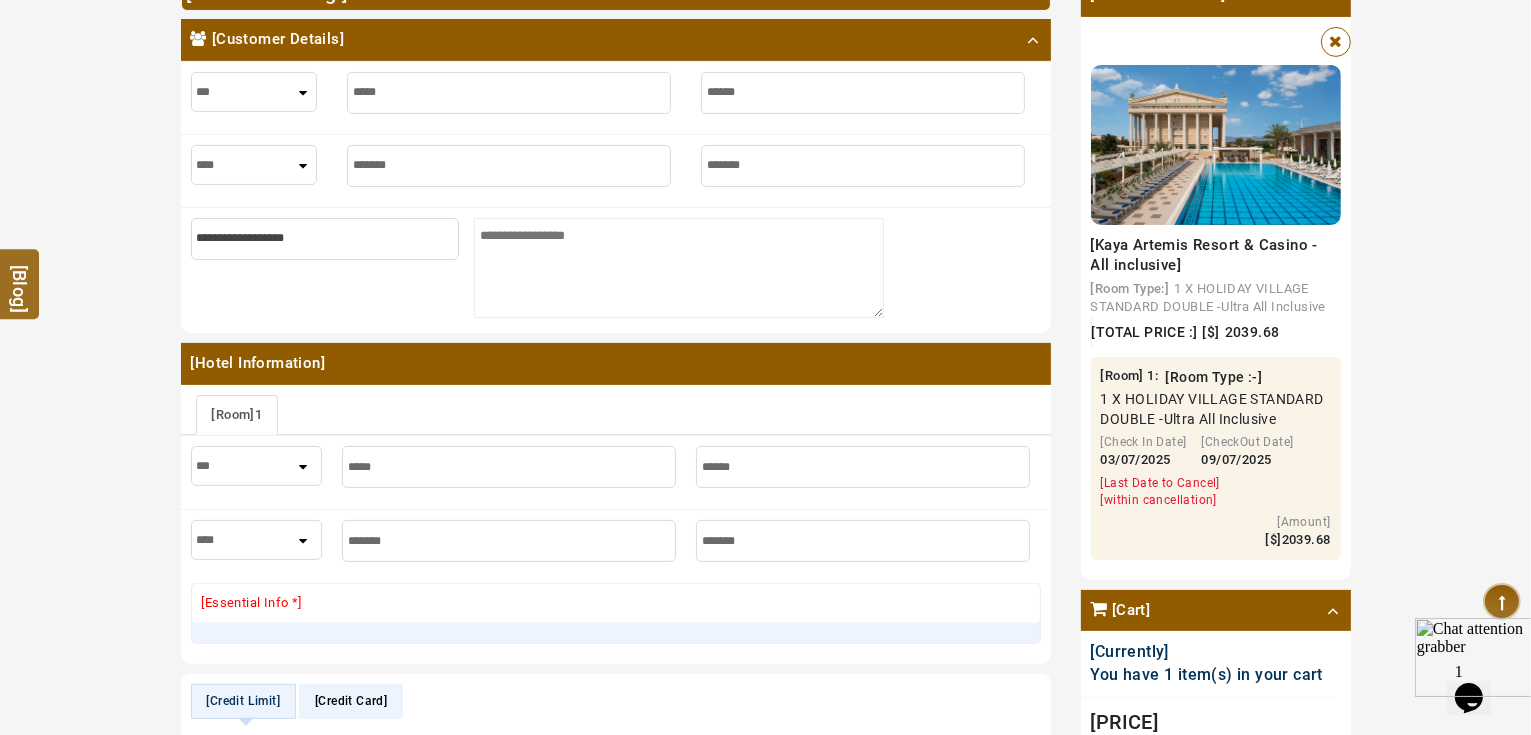 scroll, scrollTop: 480, scrollLeft: 0, axis: vertical 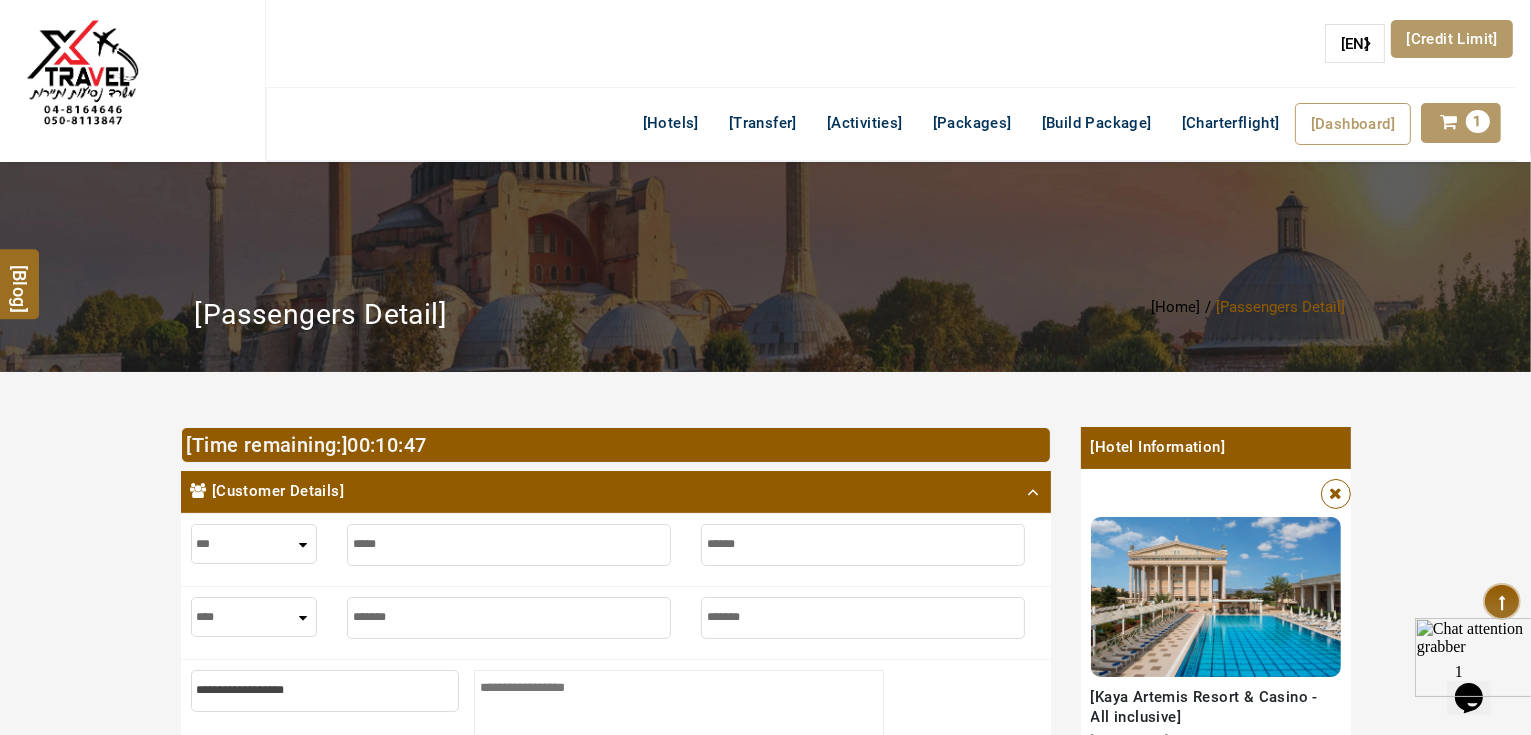 click at bounding box center (82, 76) 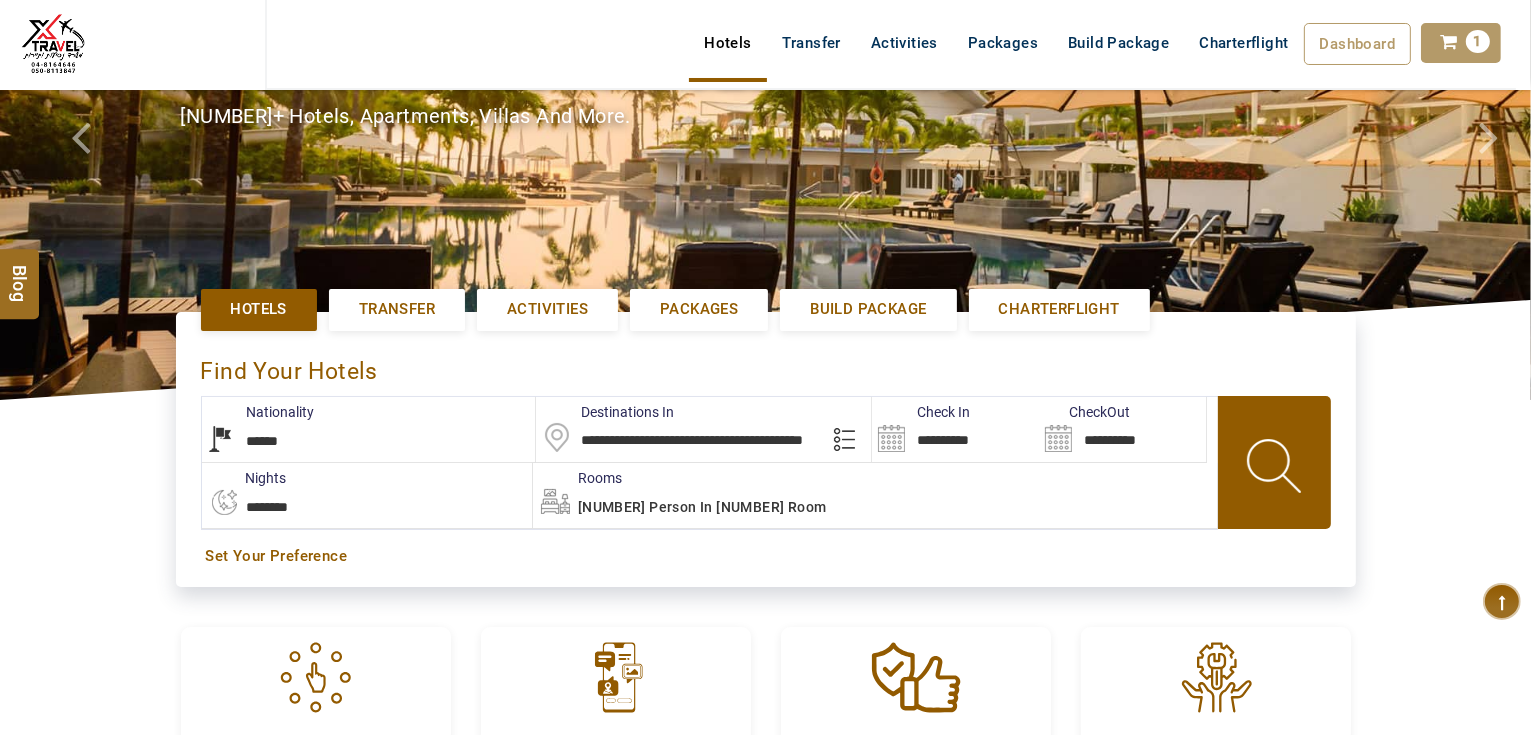 click on "**********" at bounding box center (955, 429) 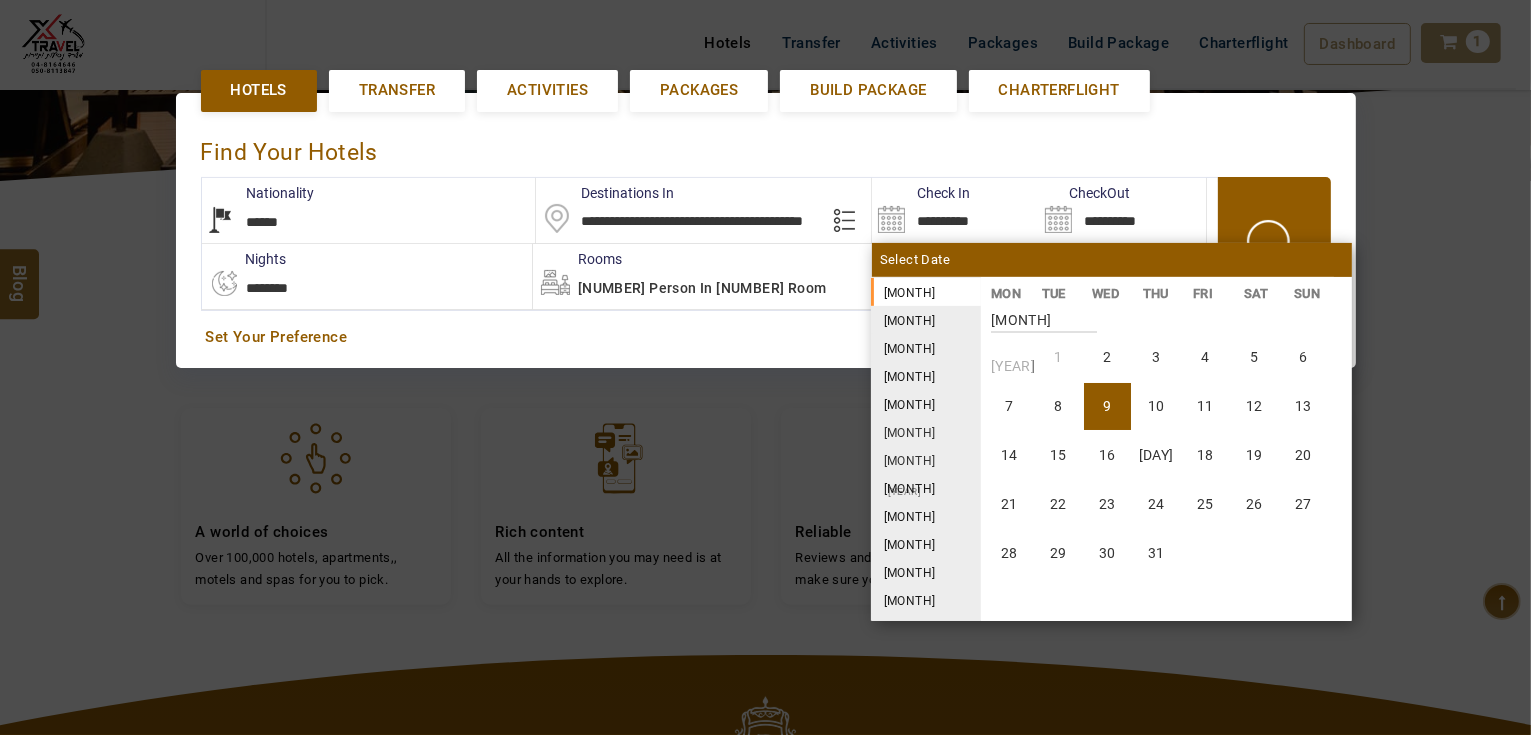scroll, scrollTop: 460, scrollLeft: 0, axis: vertical 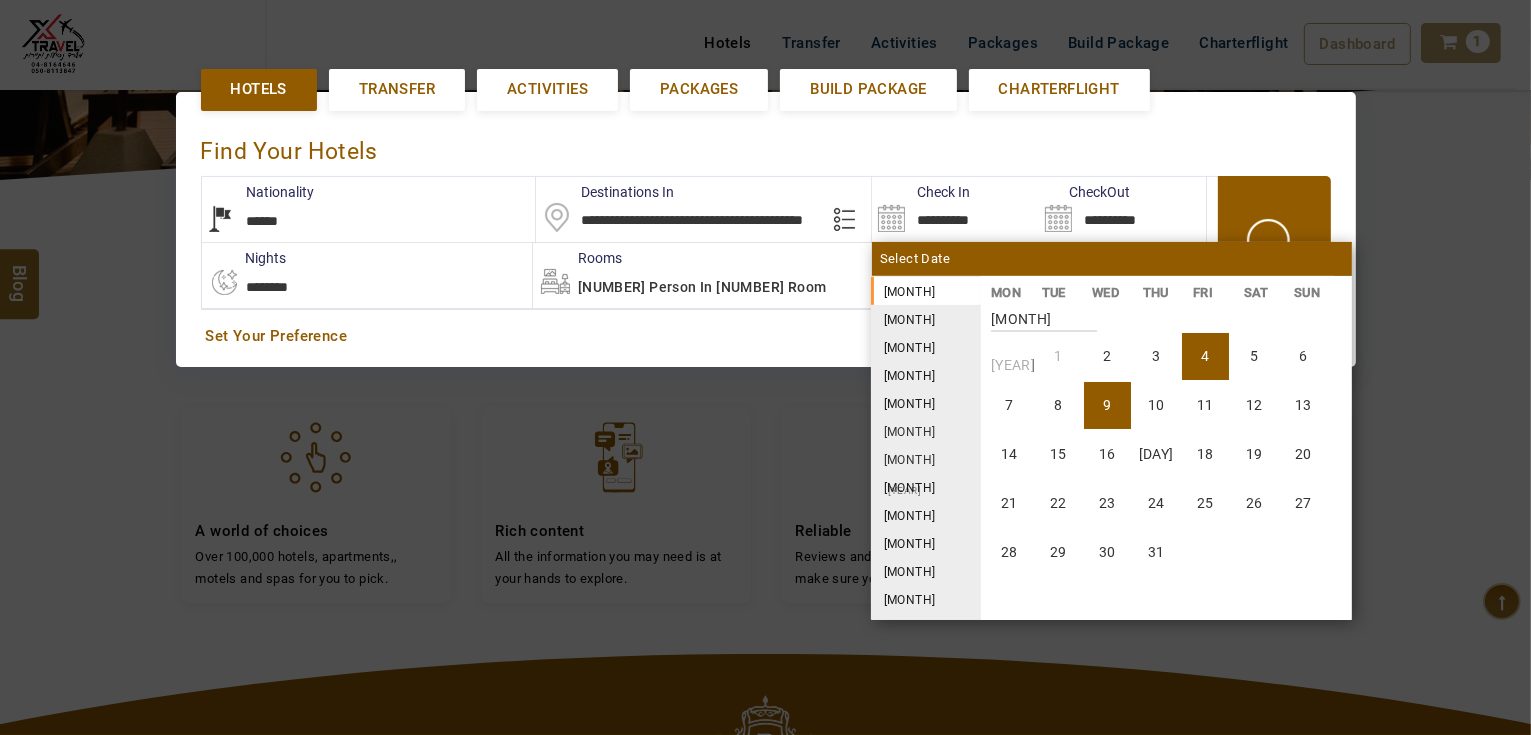 click on "4" at bounding box center (1205, 356) 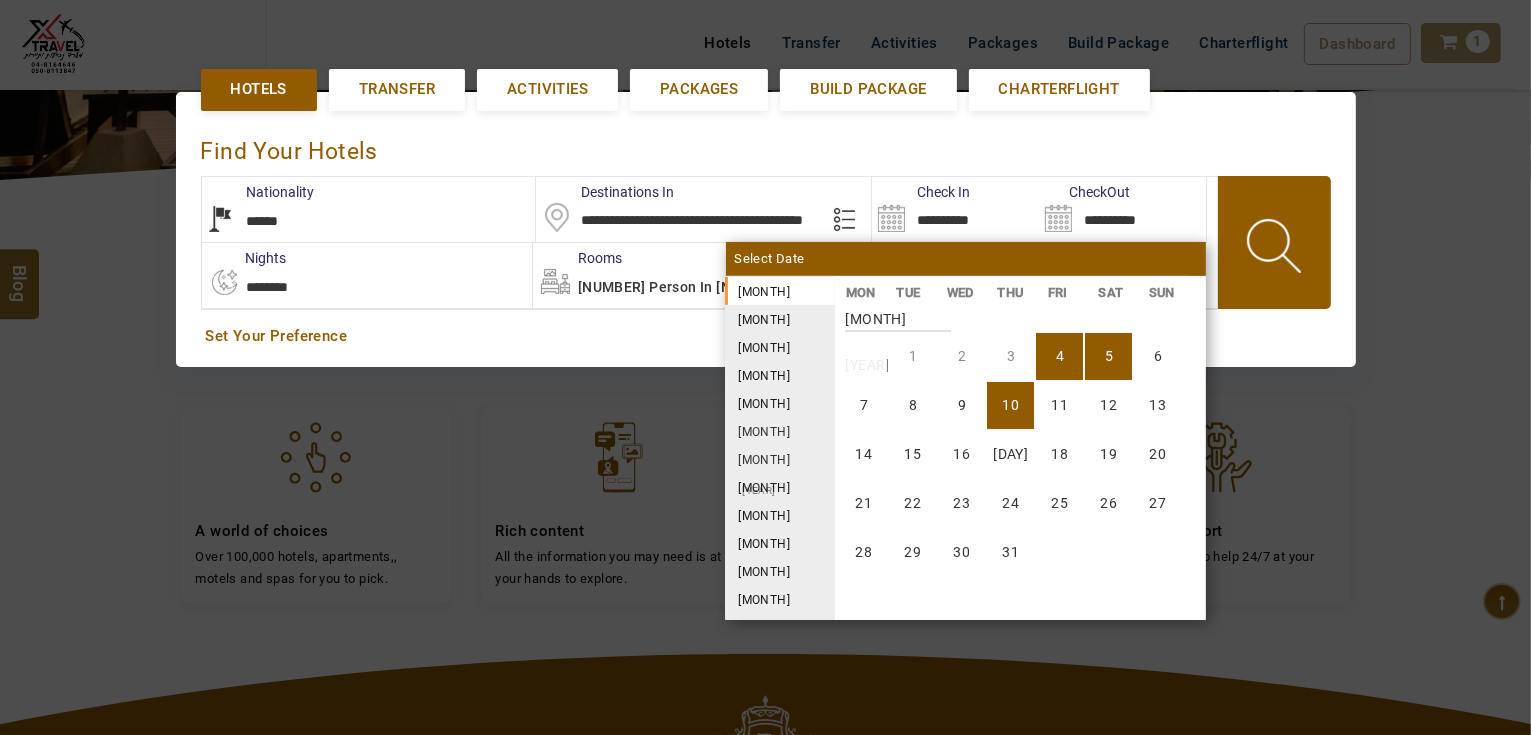 click on "10" at bounding box center (1010, 405) 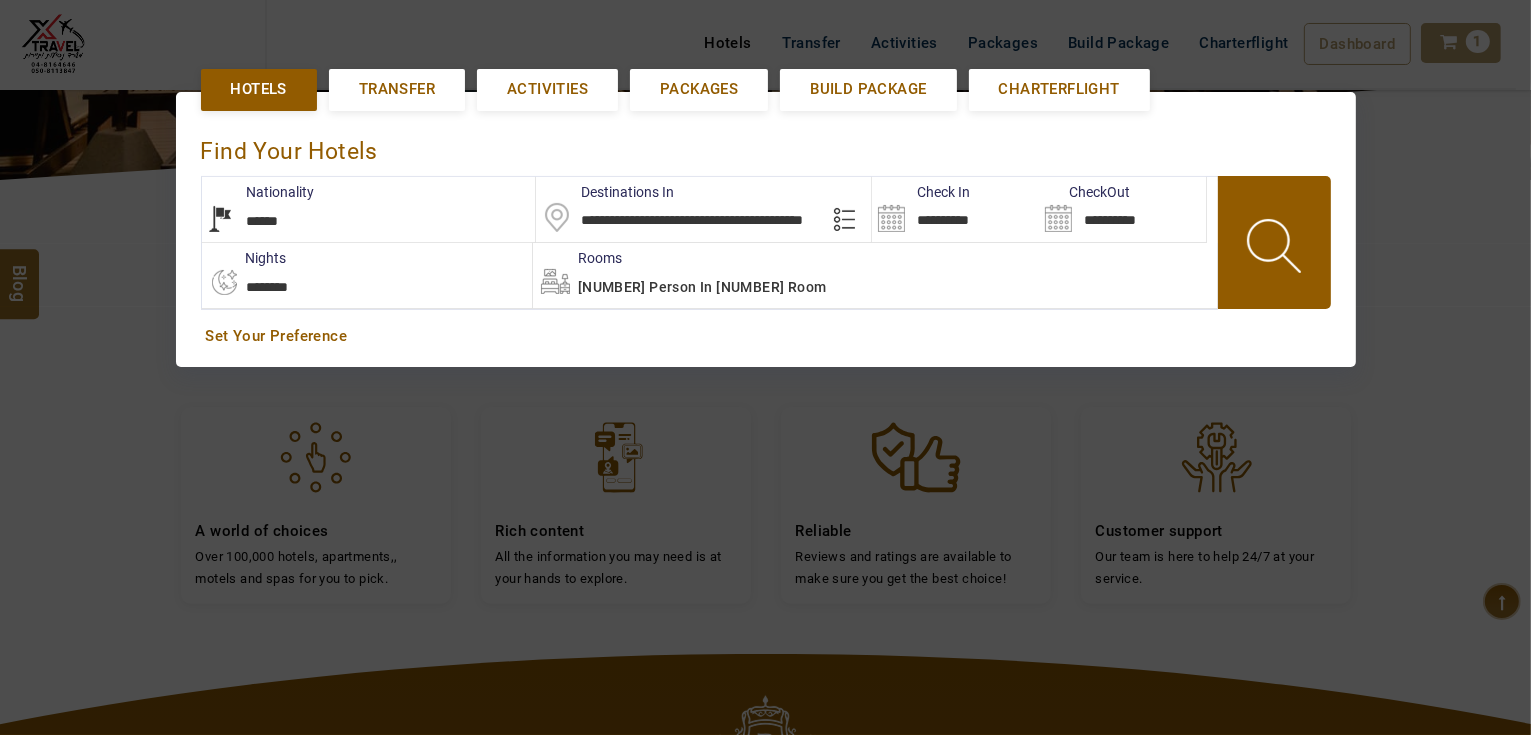 click at bounding box center [1276, 249] 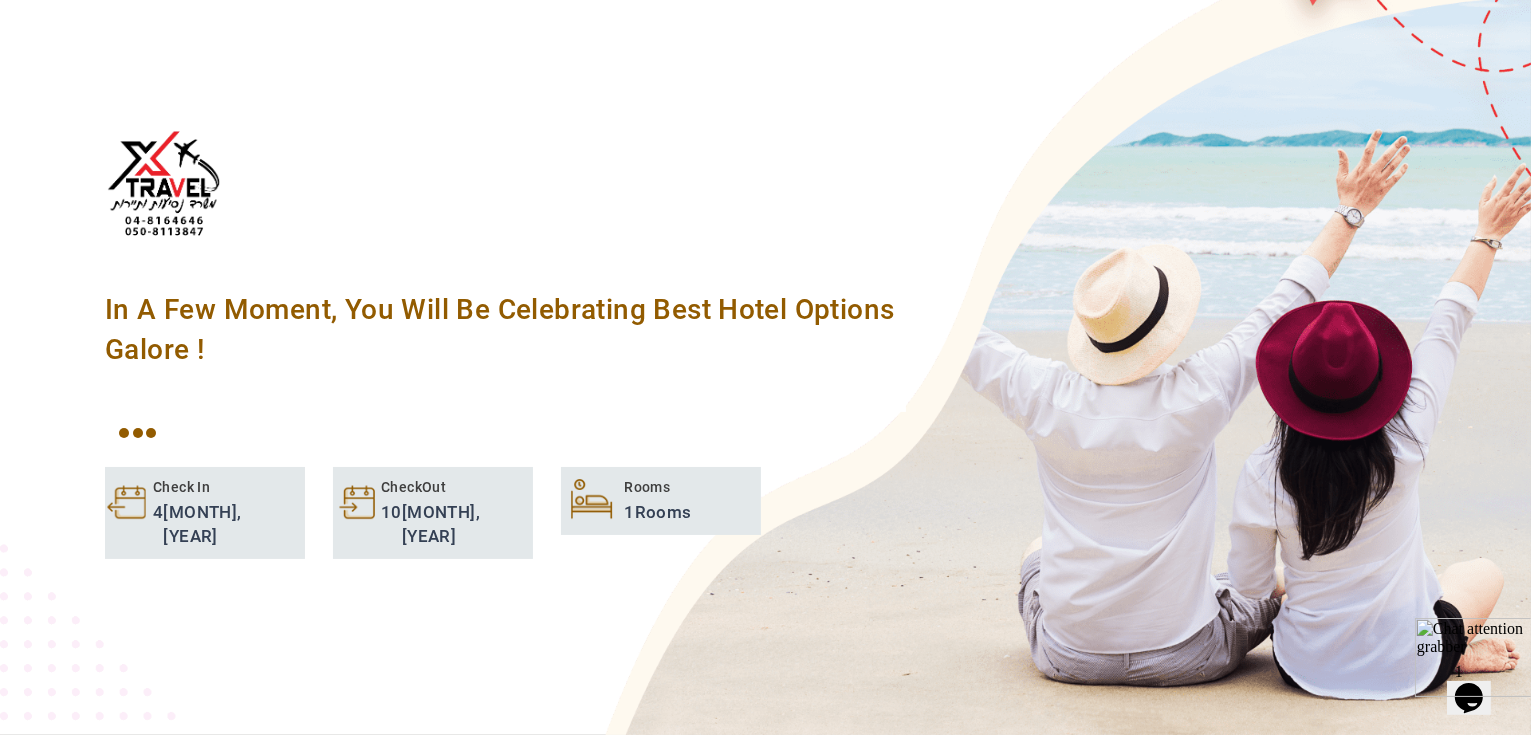 scroll, scrollTop: 0, scrollLeft: 0, axis: both 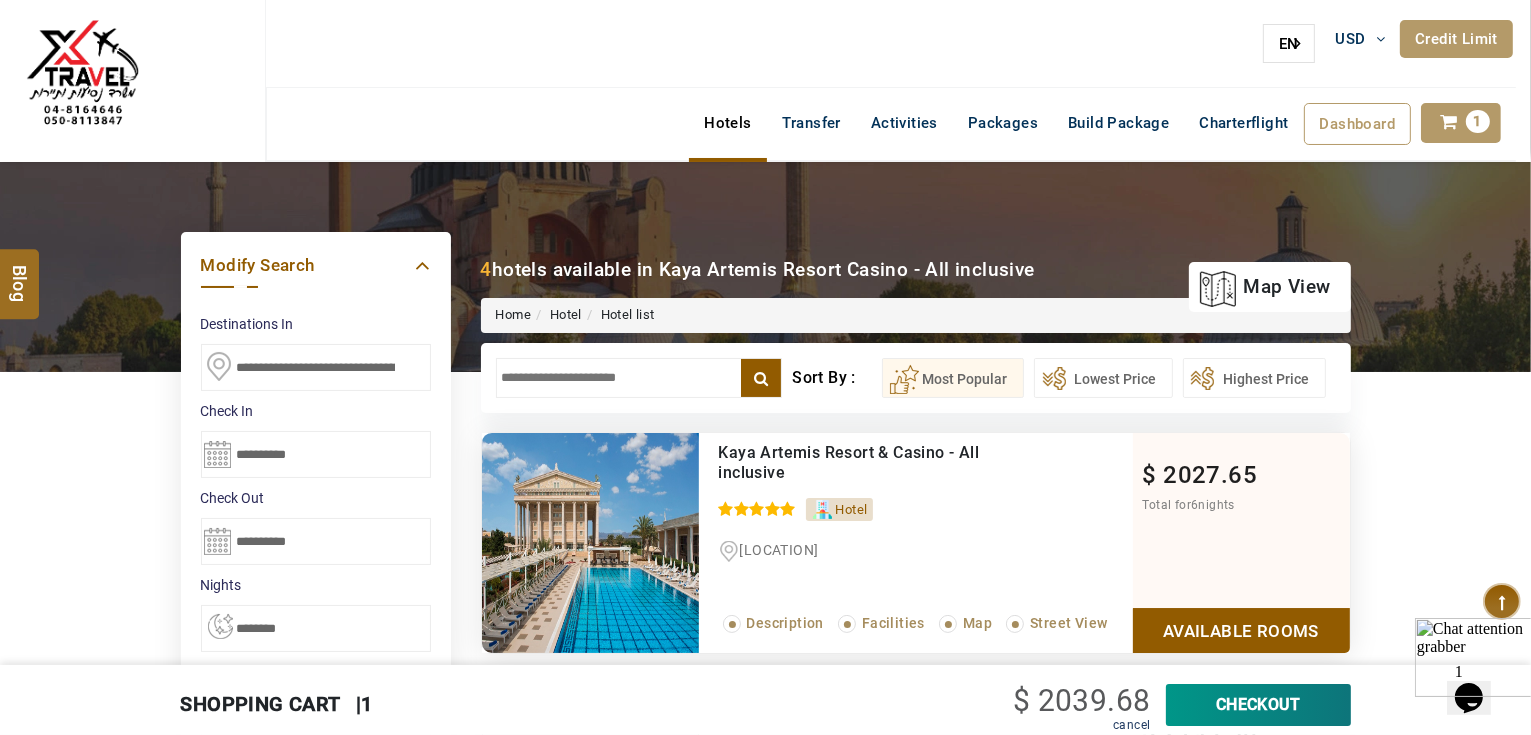 click on "Available Rooms" at bounding box center (1241, 630) 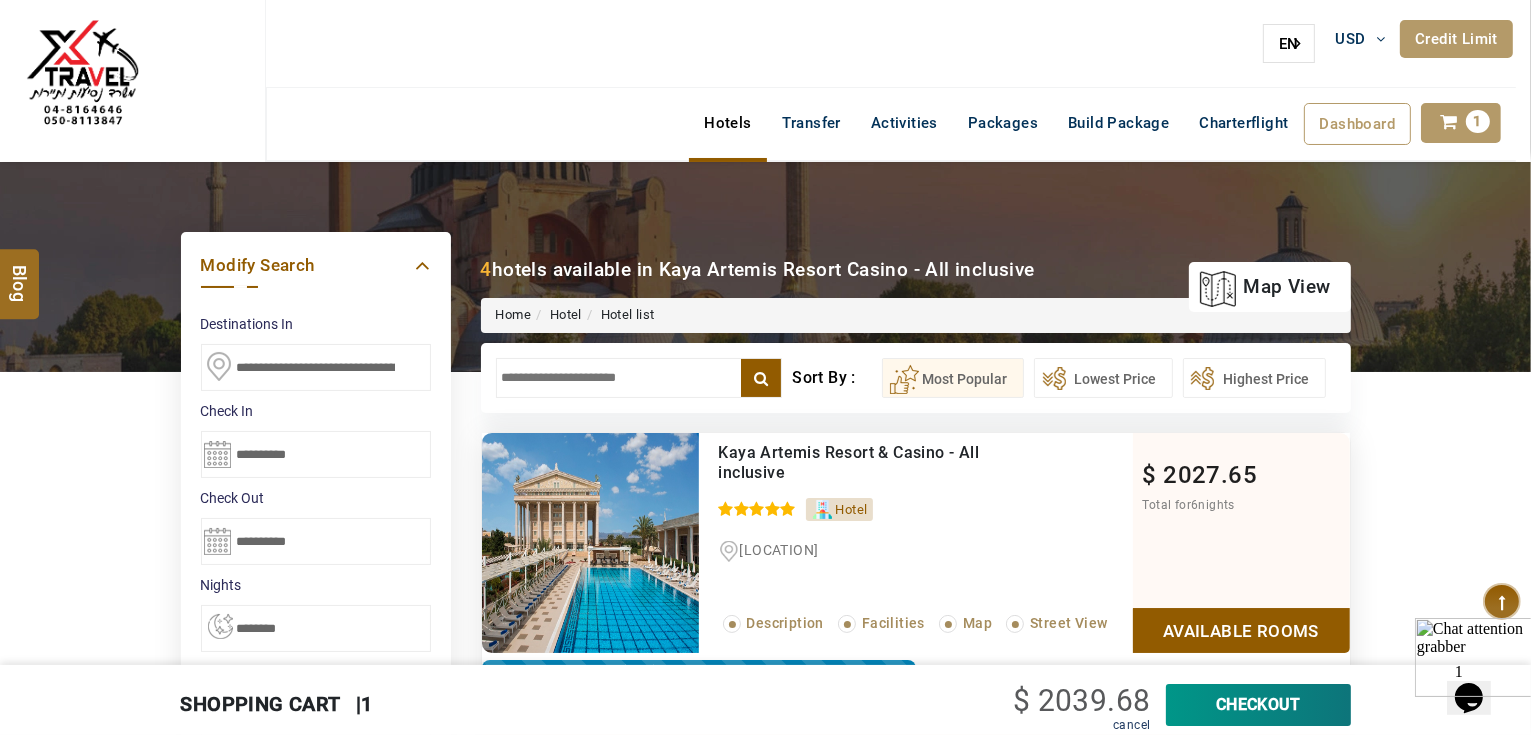 scroll, scrollTop: 381, scrollLeft: 0, axis: vertical 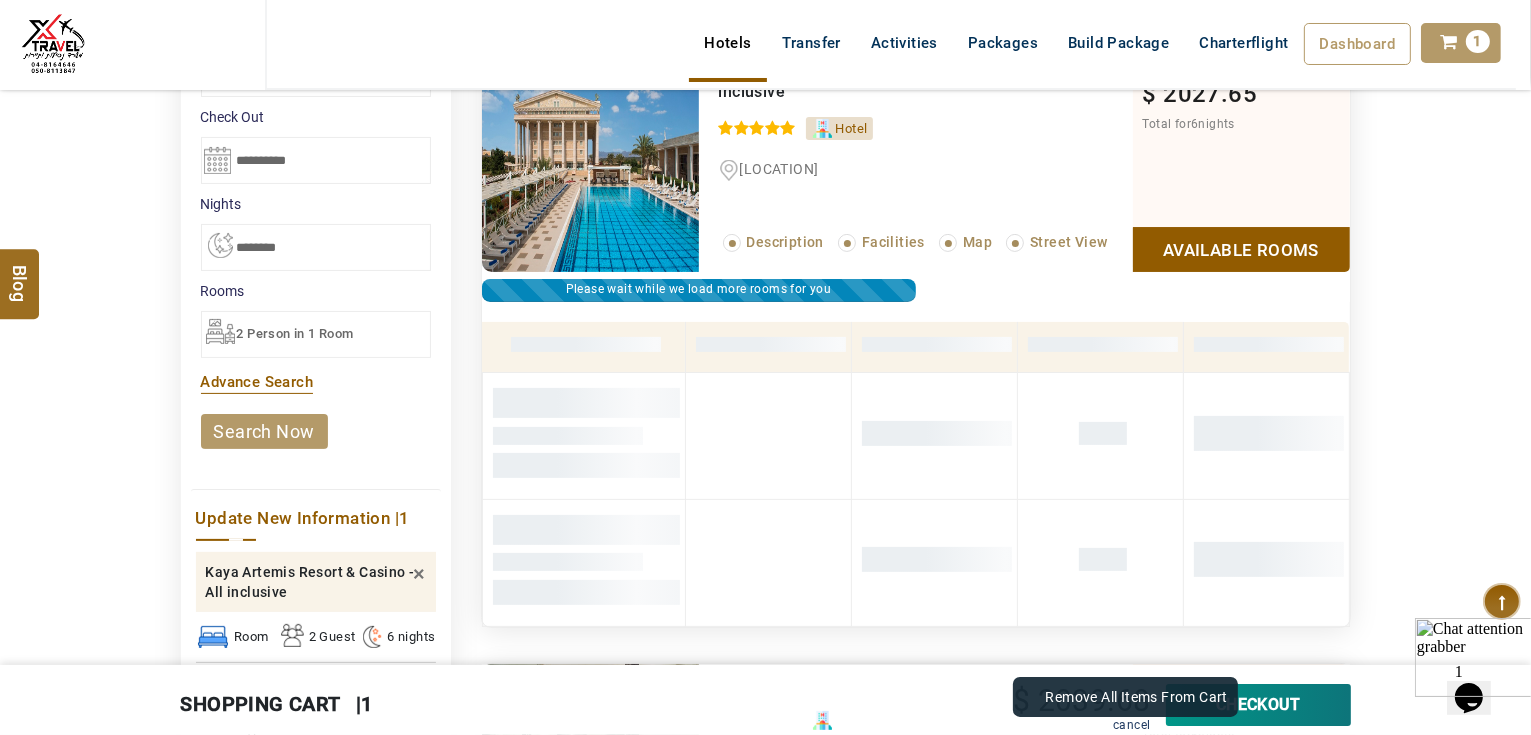 click on "cancel" at bounding box center [1131, 725] 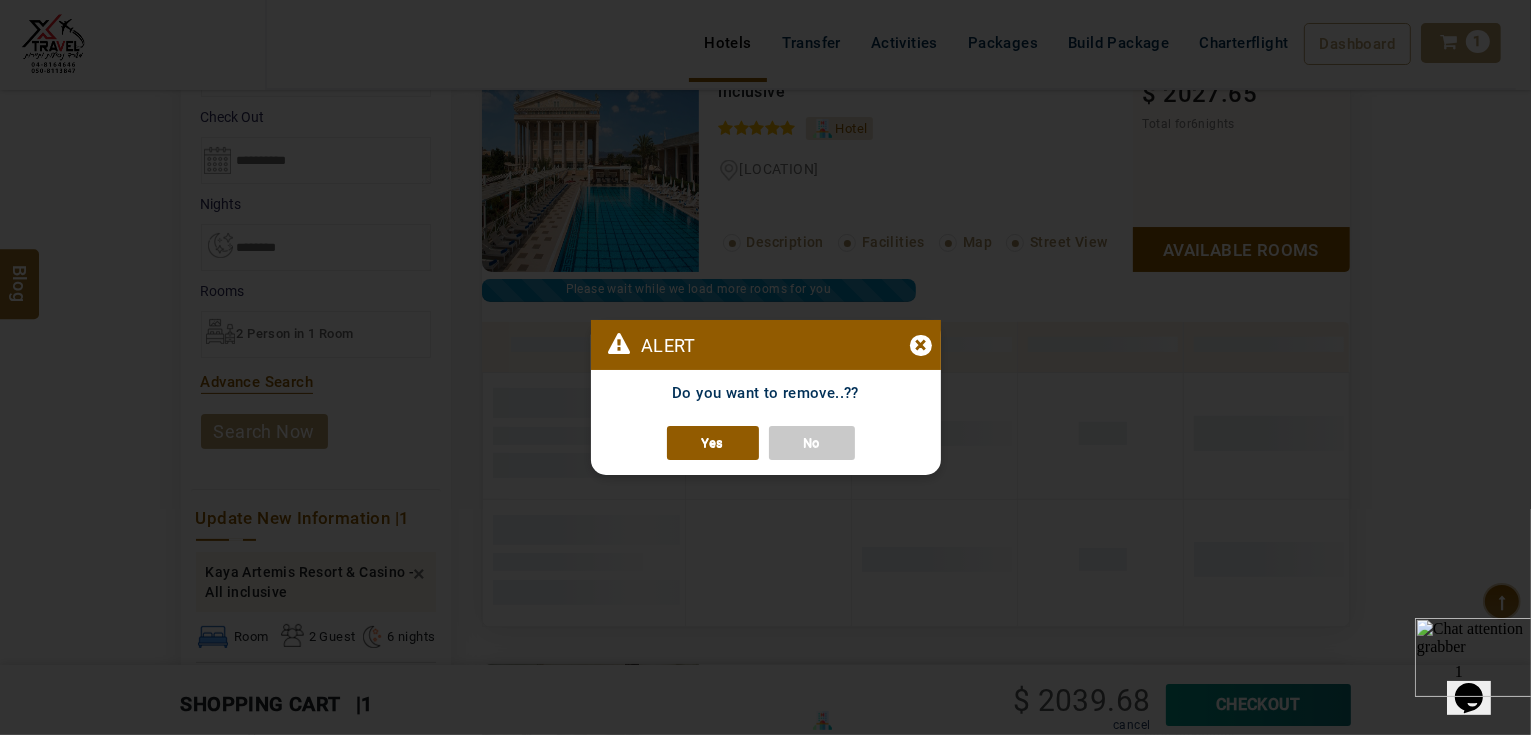 click on "Yes" at bounding box center [713, 443] 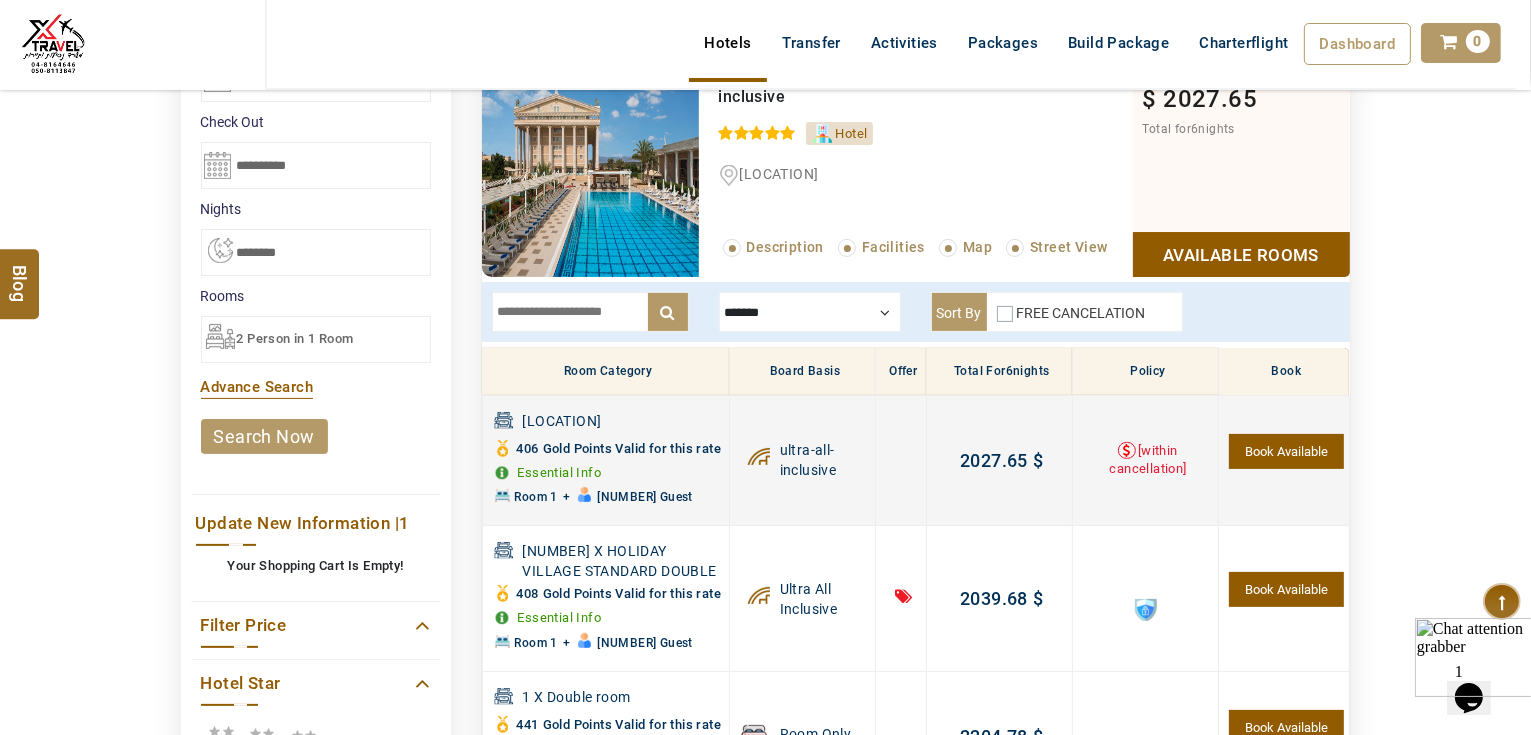 scroll, scrollTop: 141, scrollLeft: 0, axis: vertical 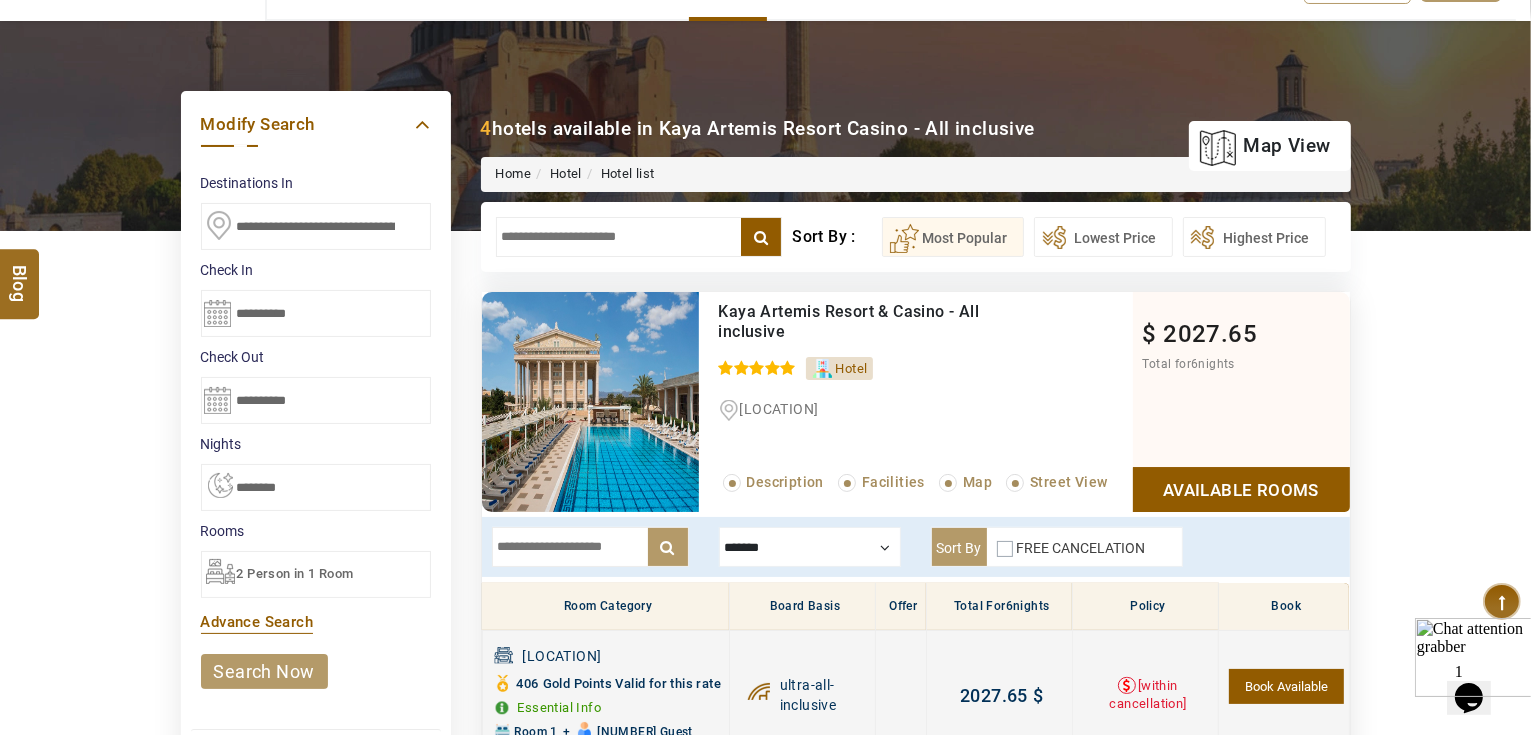 click on "Book Available" at bounding box center [1286, 686] 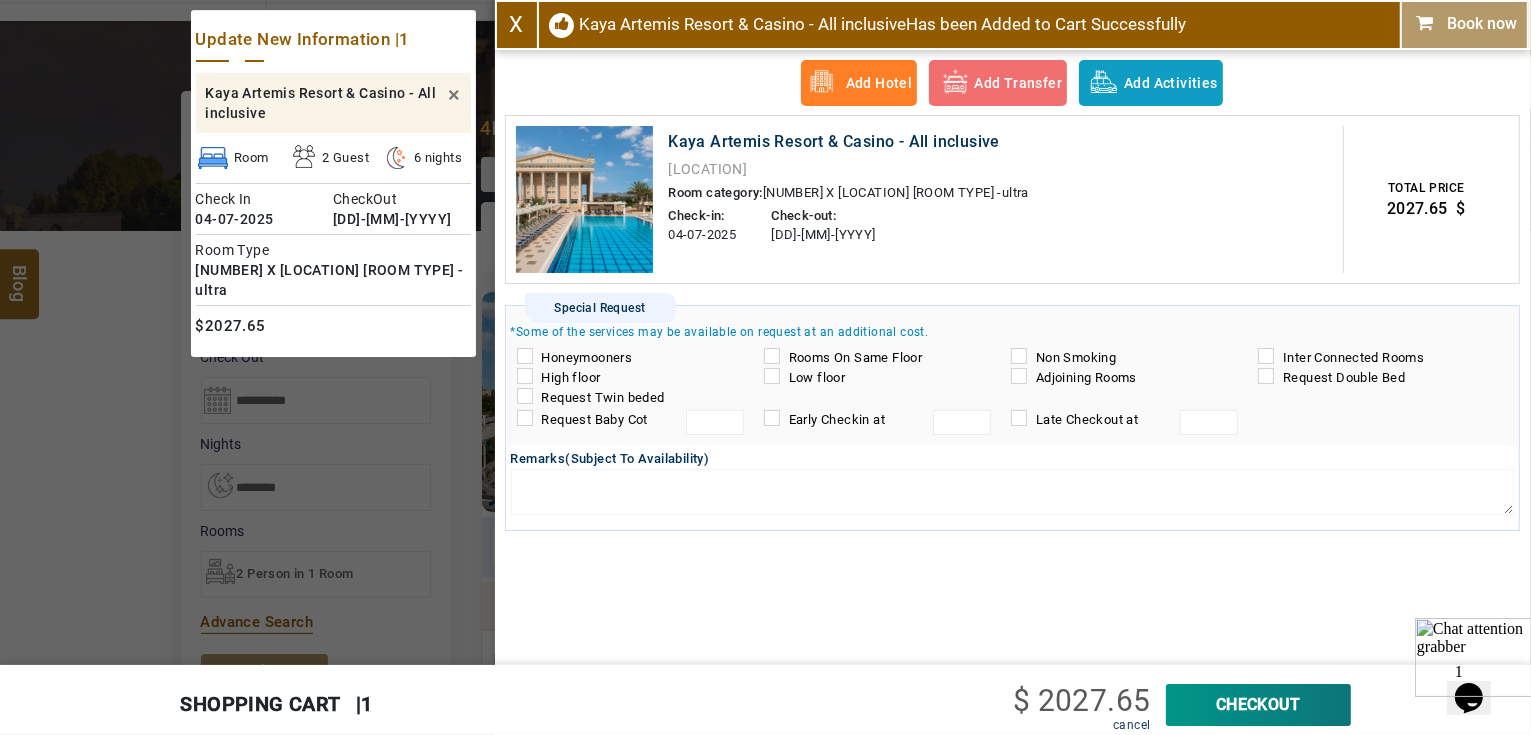 scroll, scrollTop: 461, scrollLeft: 0, axis: vertical 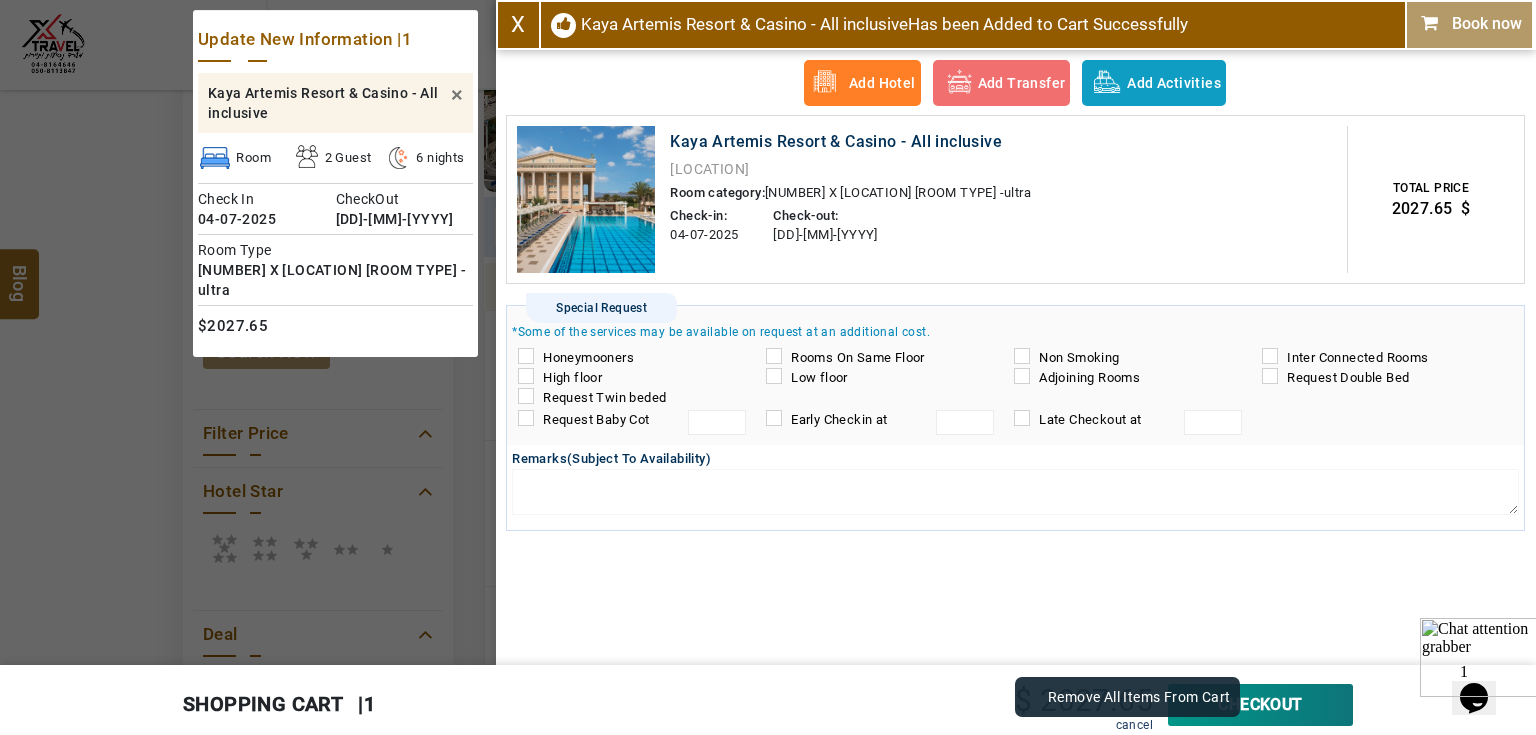 click on "cancel" at bounding box center (1134, 725) 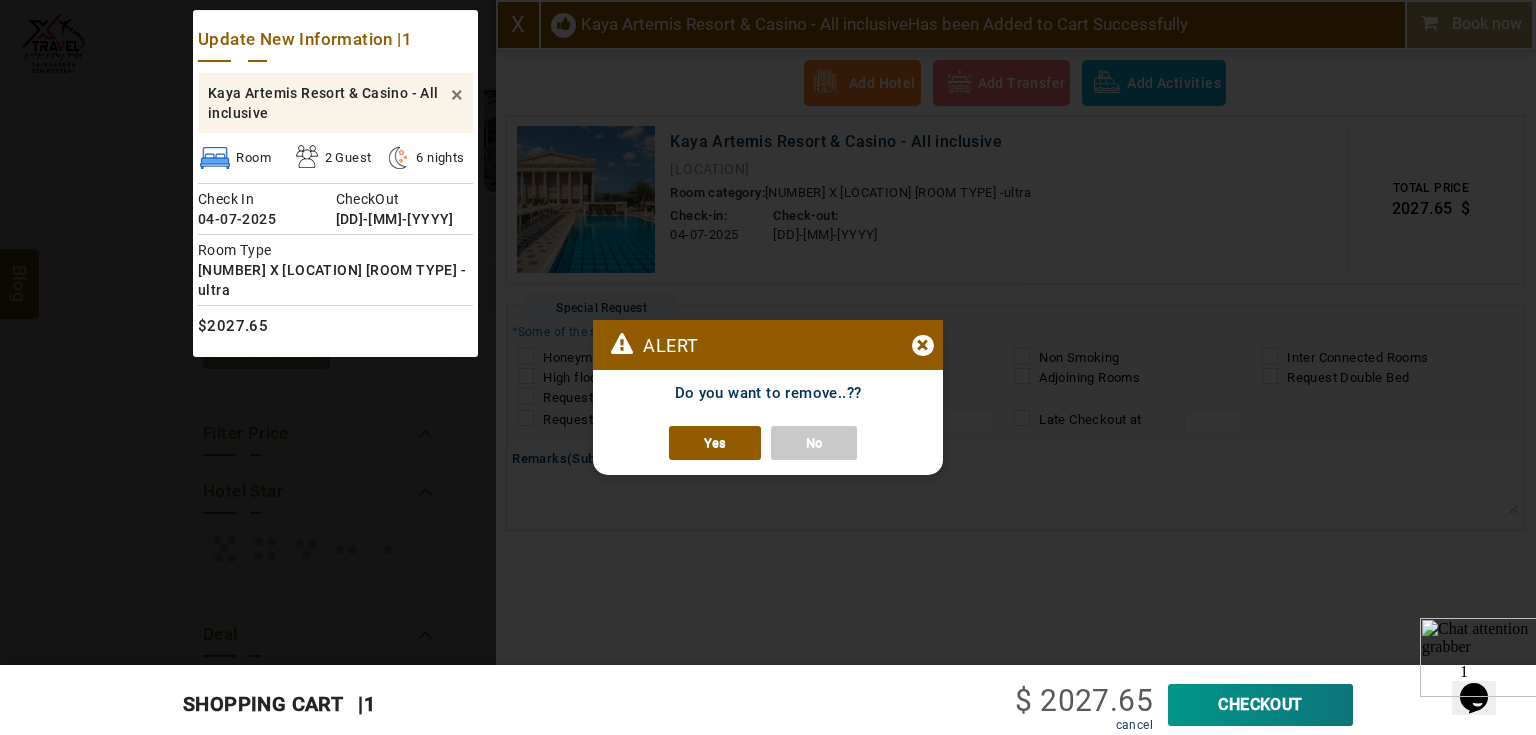click on "Yes" at bounding box center [715, 443] 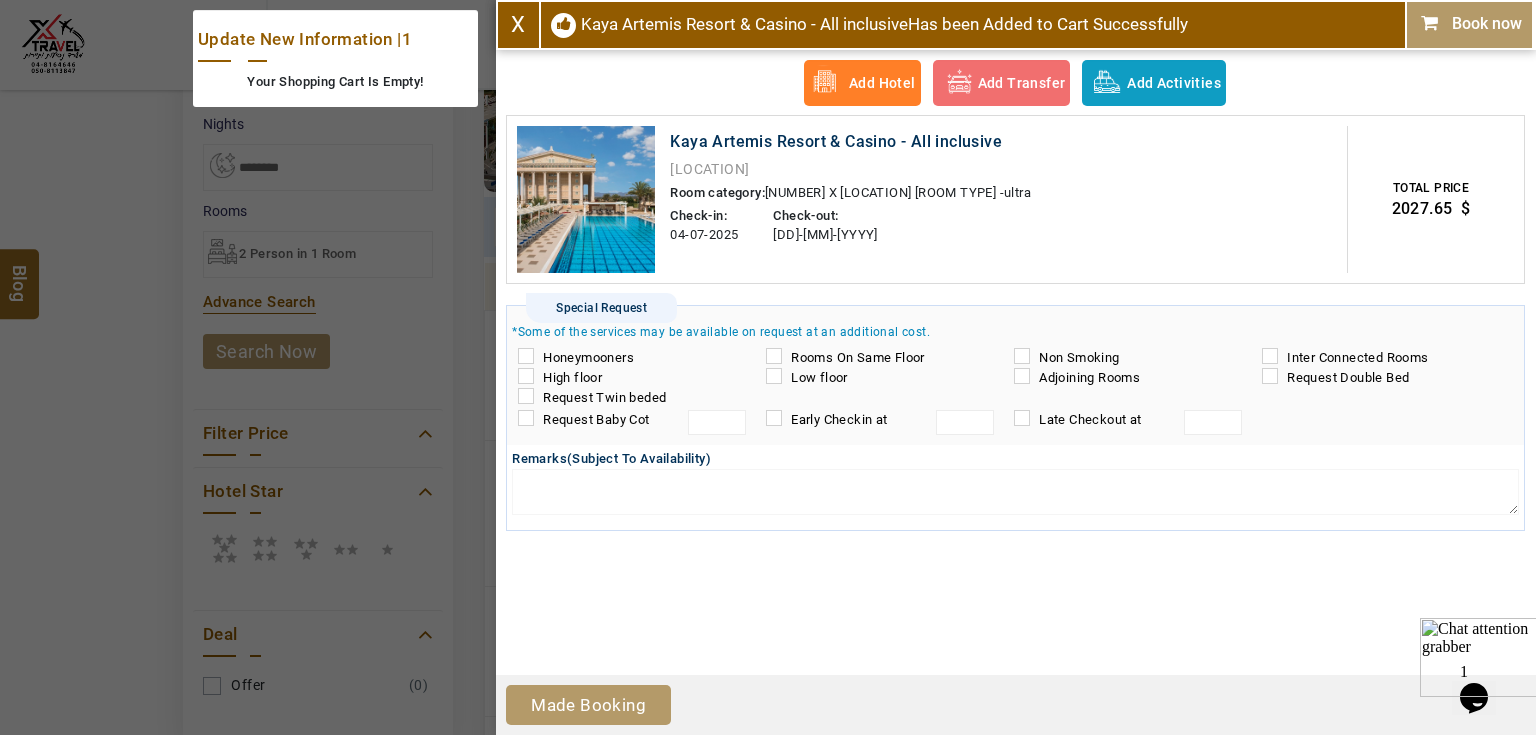click on "X" at bounding box center [518, 24] 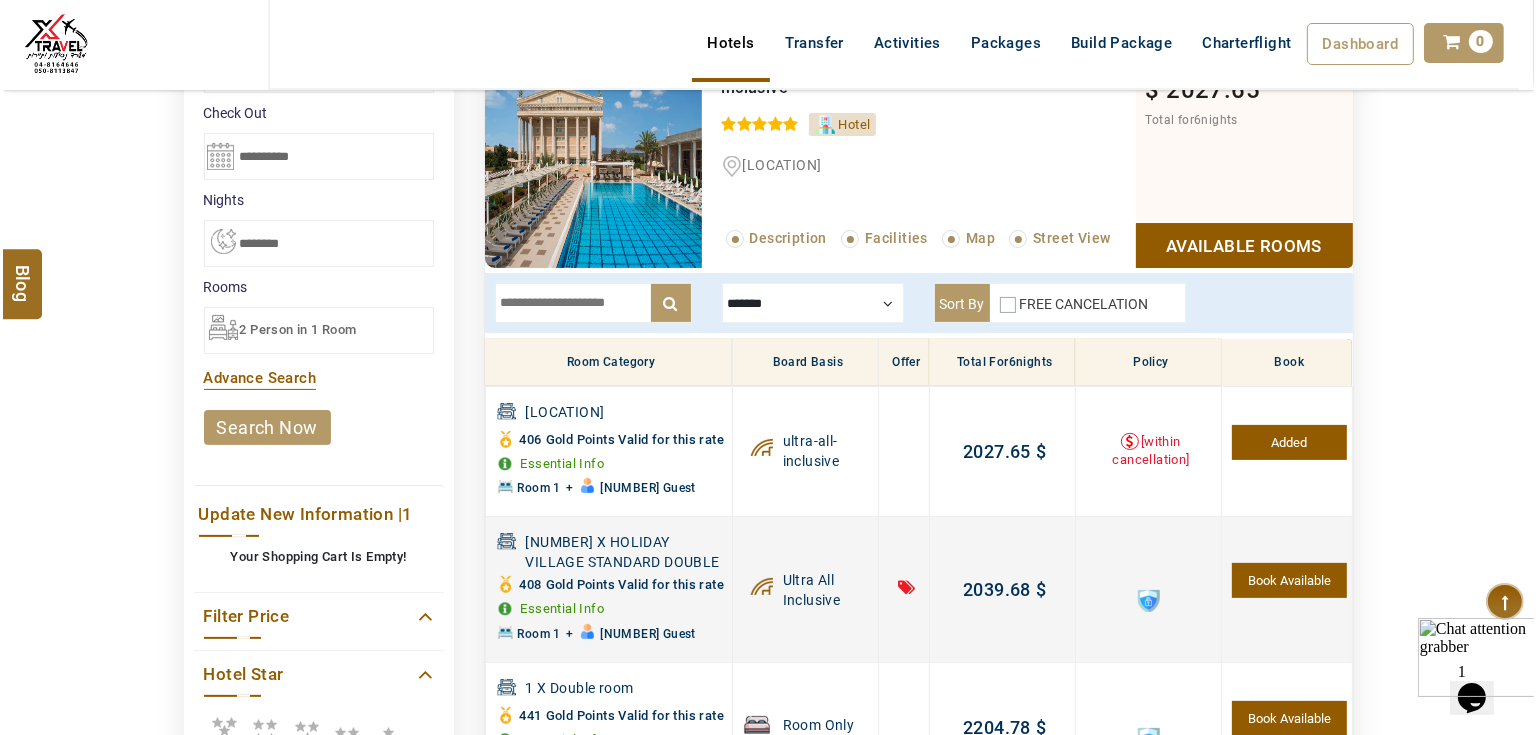scroll, scrollTop: 541, scrollLeft: 0, axis: vertical 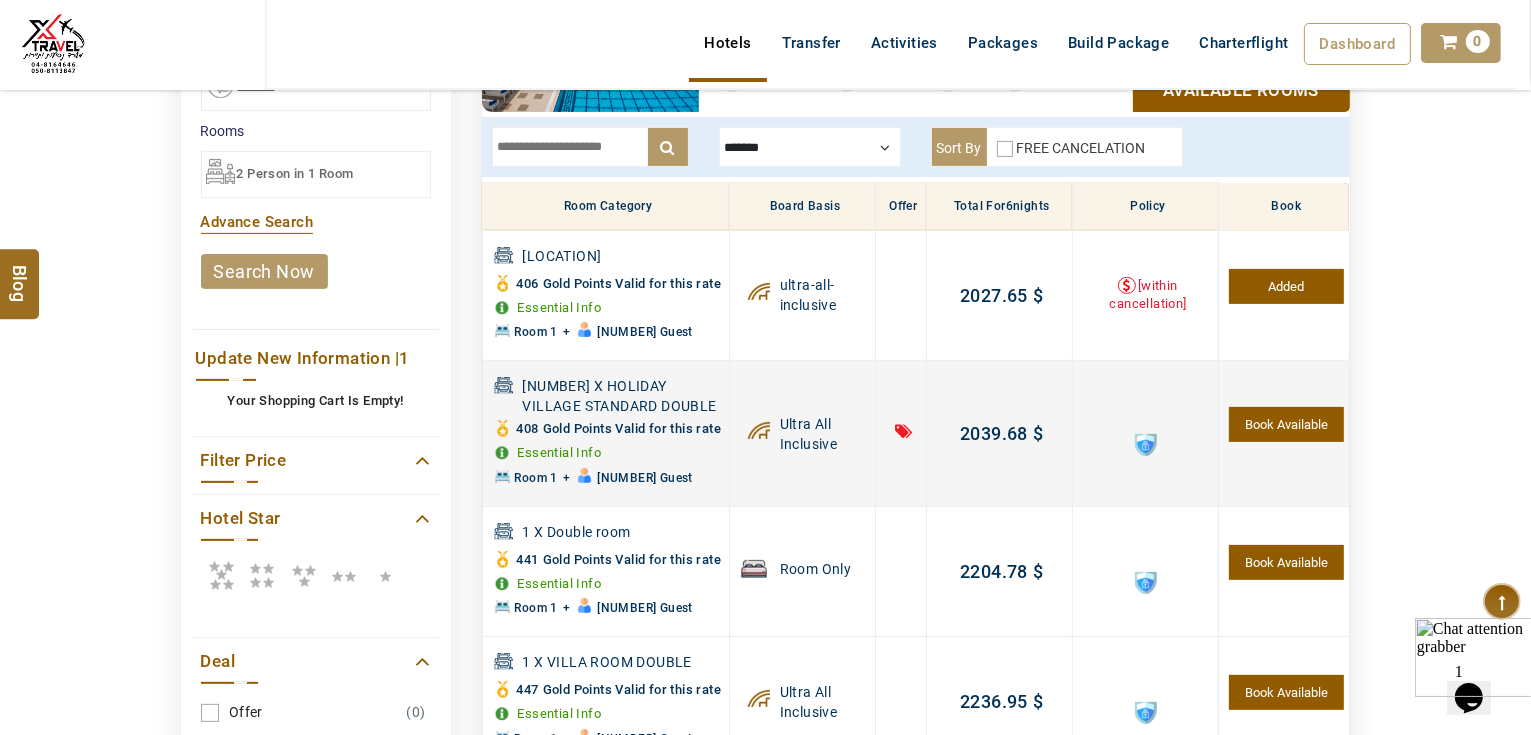 click on "Book Available" at bounding box center (1286, 286) 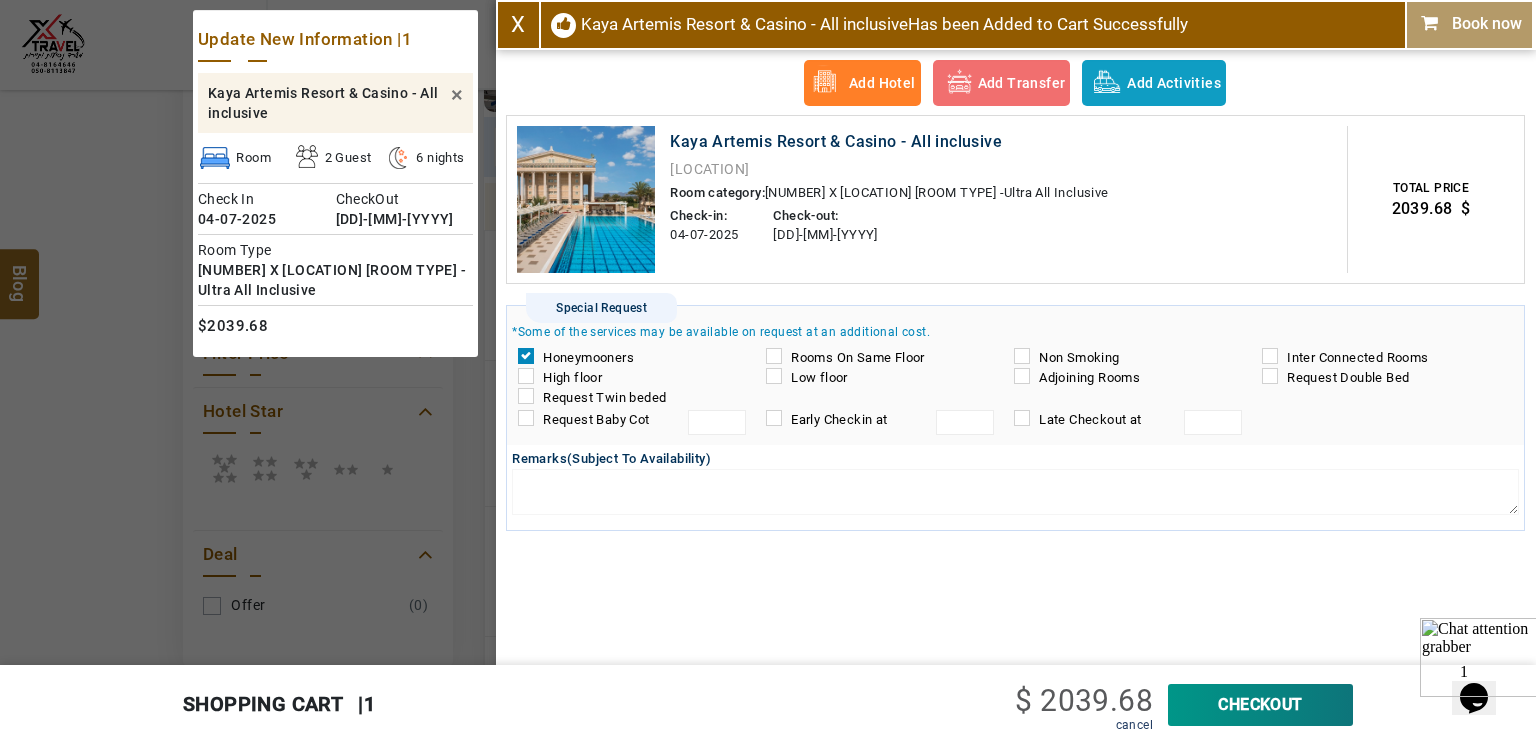 click on "CheckOut" at bounding box center [1260, 705] 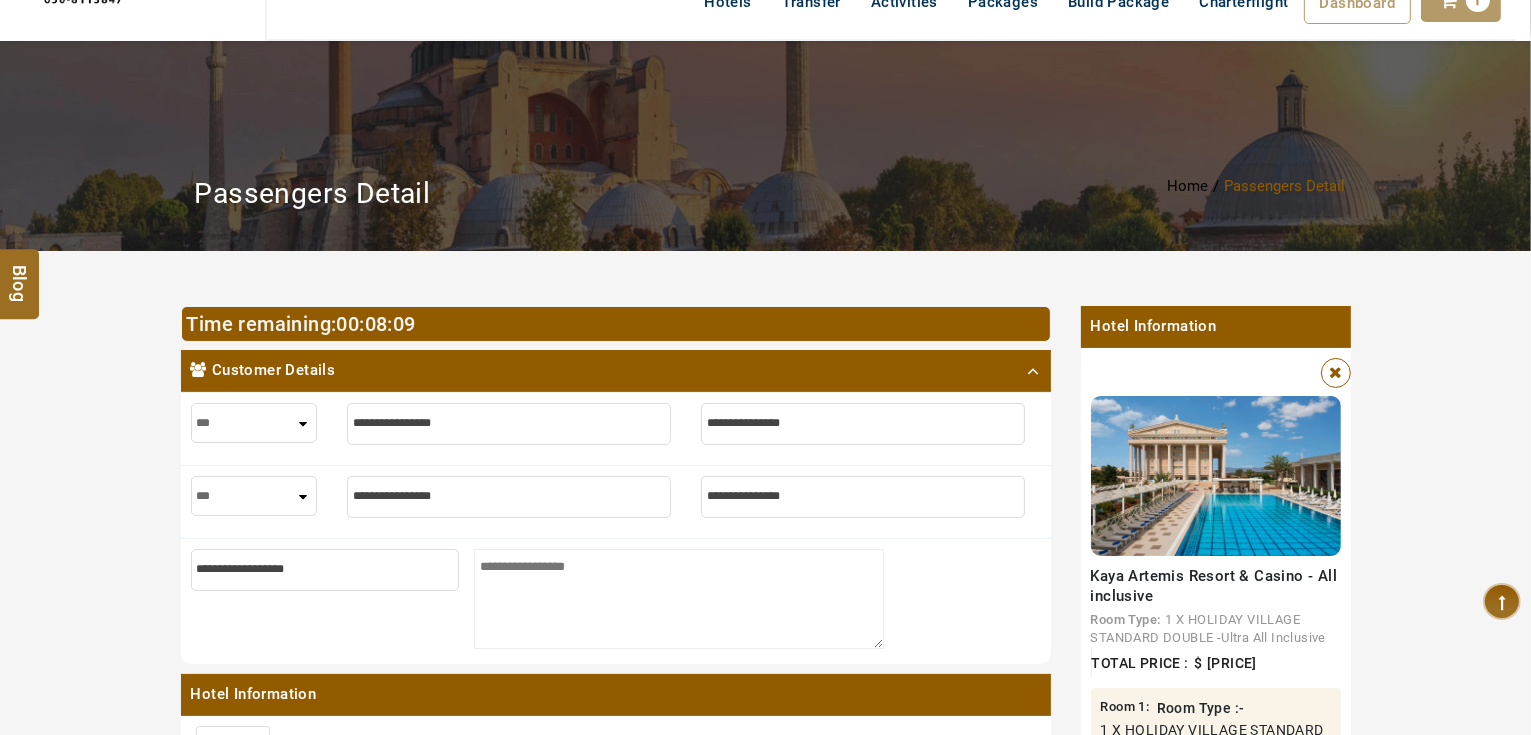 scroll, scrollTop: 240, scrollLeft: 0, axis: vertical 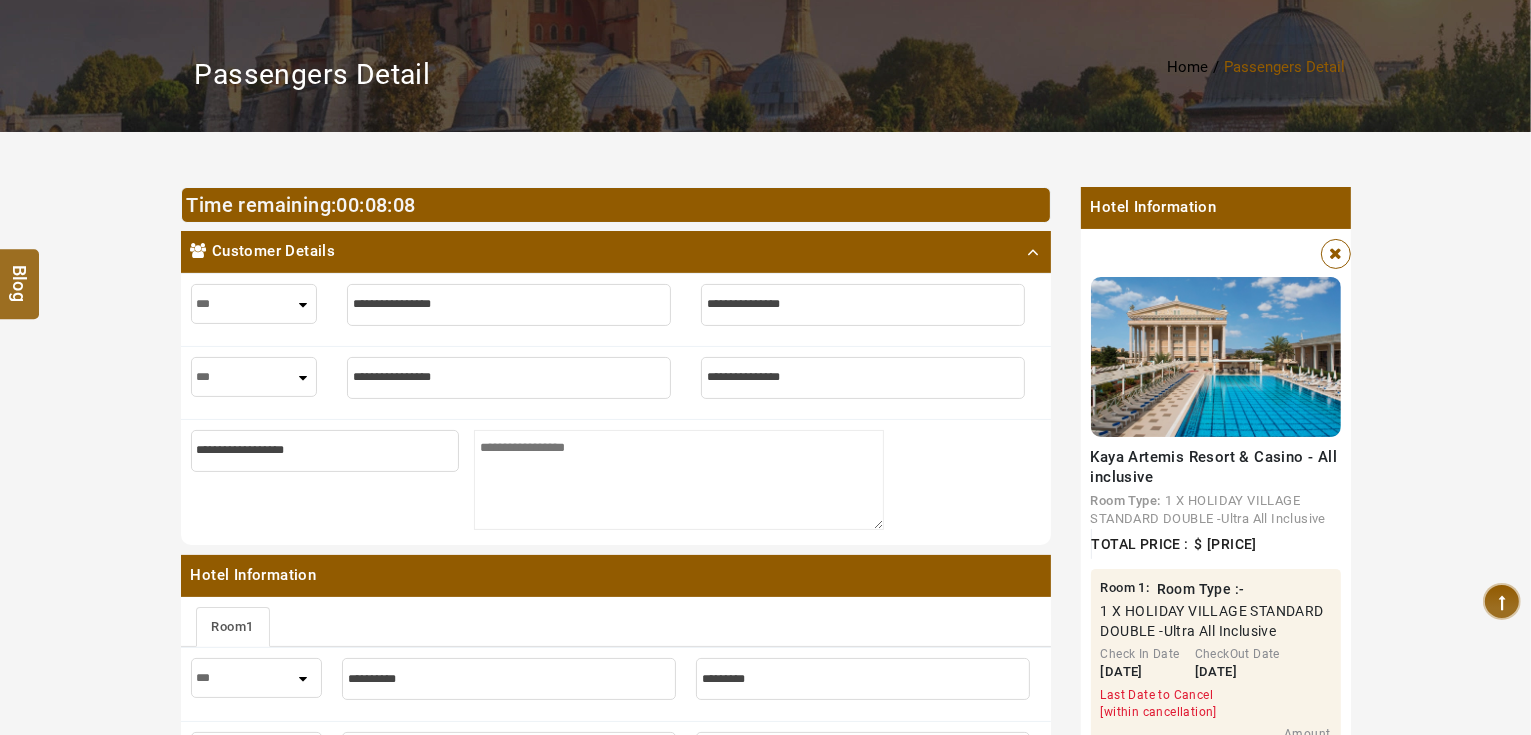 click at bounding box center (509, 305) 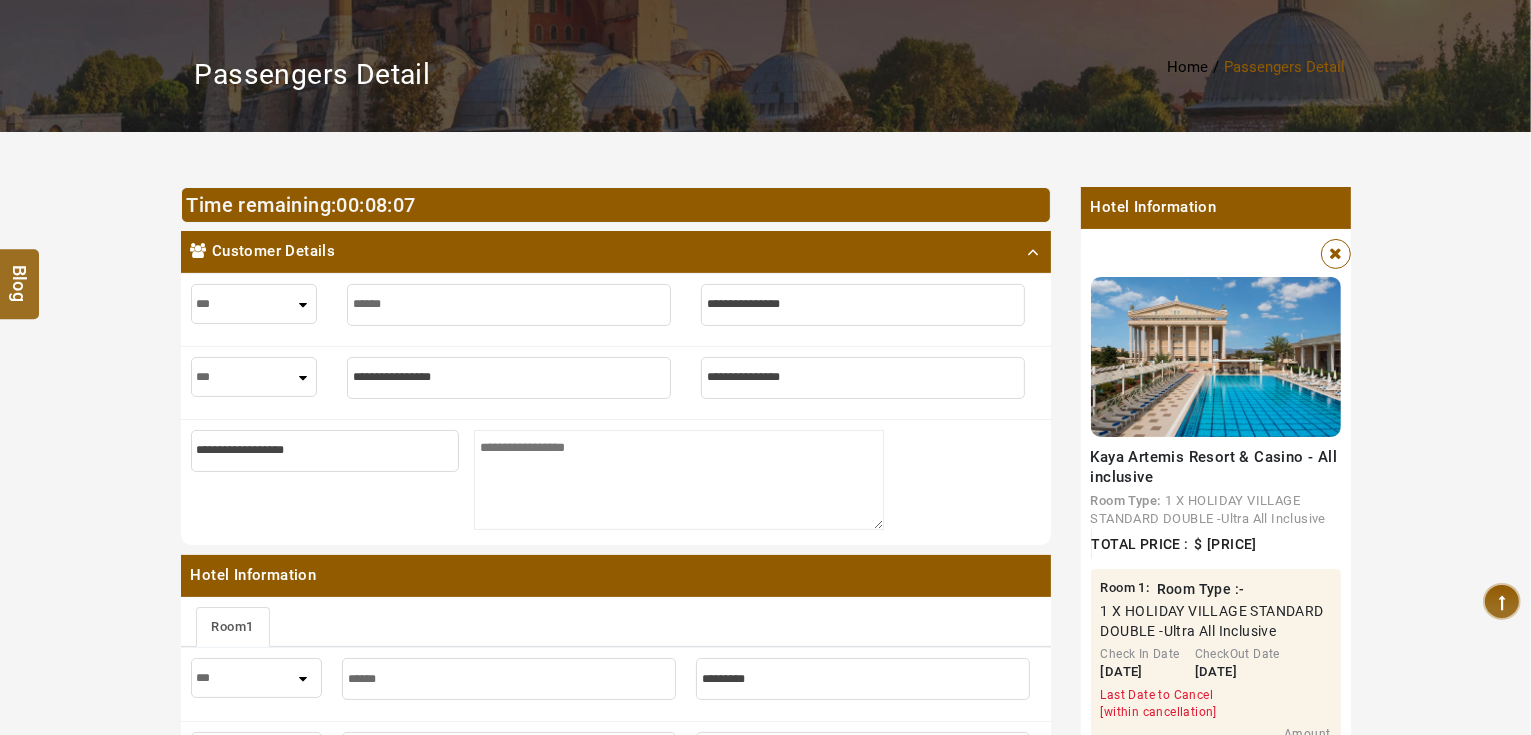 type on "******" 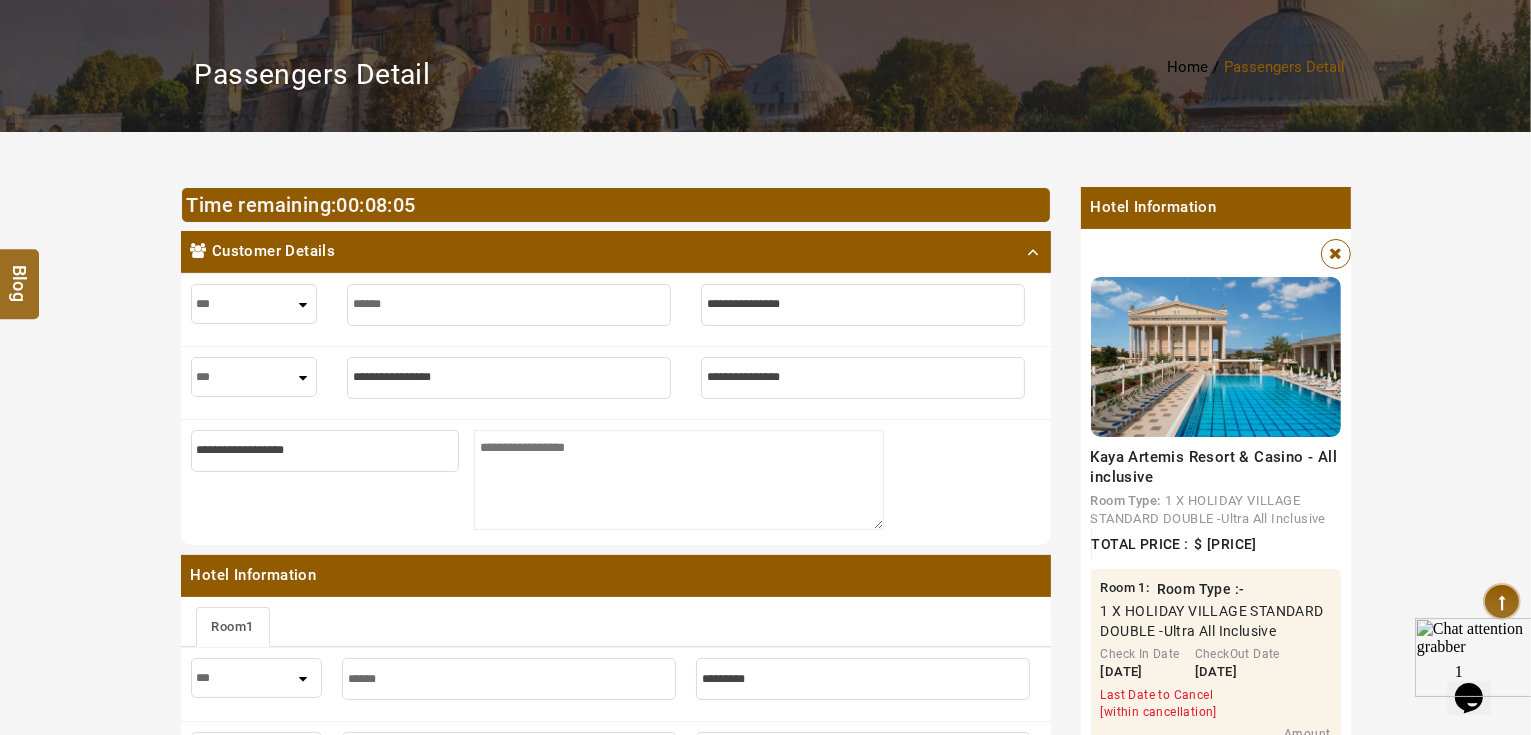 scroll, scrollTop: 0, scrollLeft: 0, axis: both 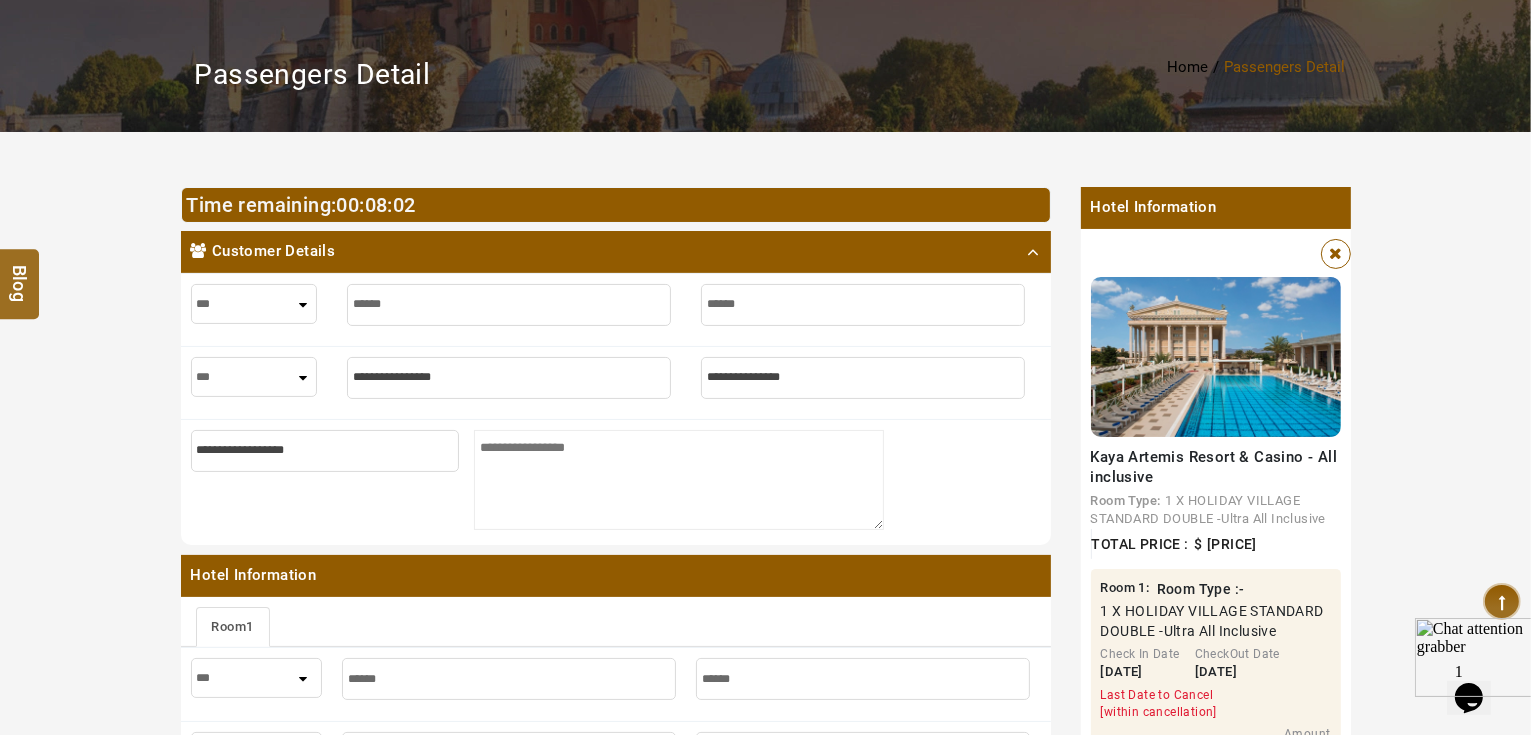 type on "******" 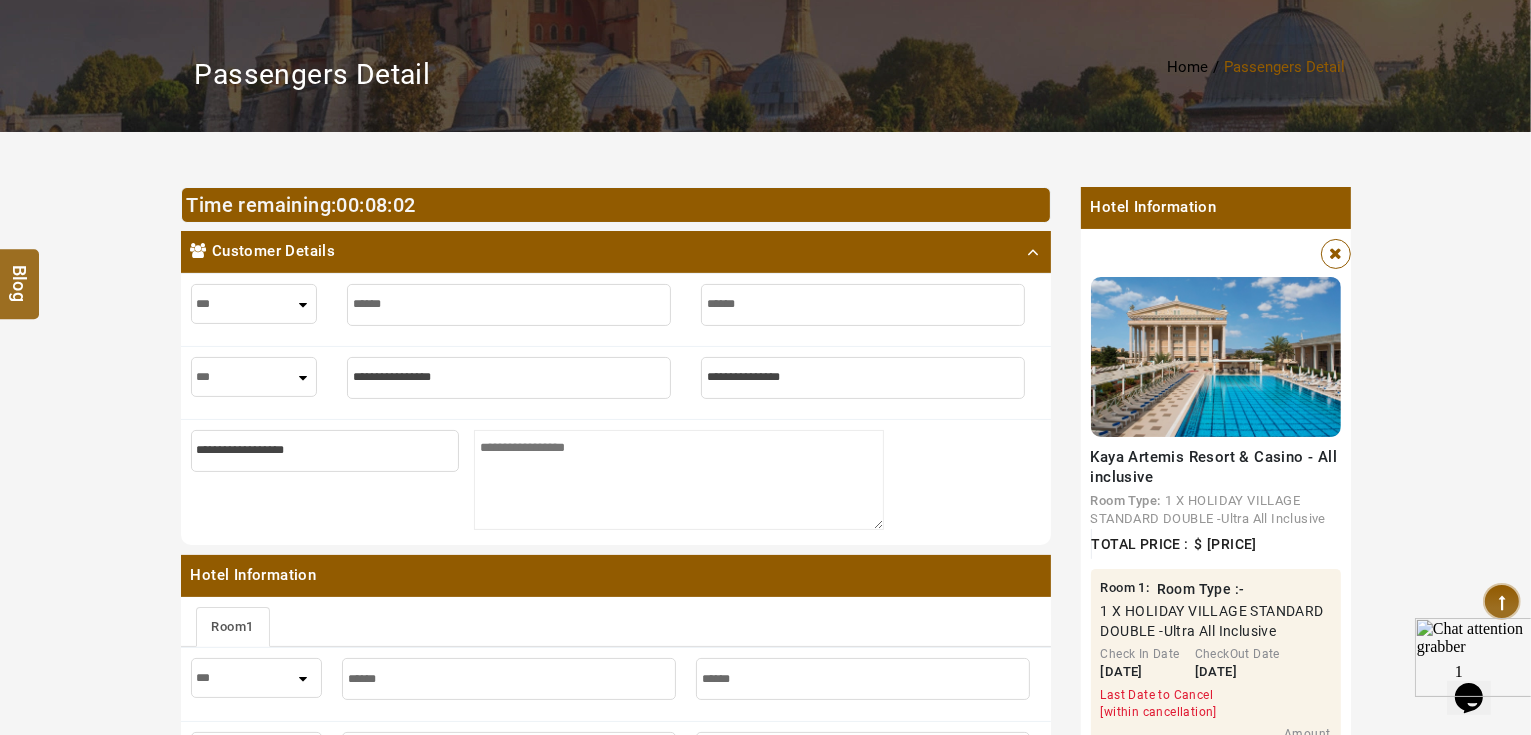 drag, startPoint x: 214, startPoint y: 379, endPoint x: 219, endPoint y: 393, distance: 14.866069 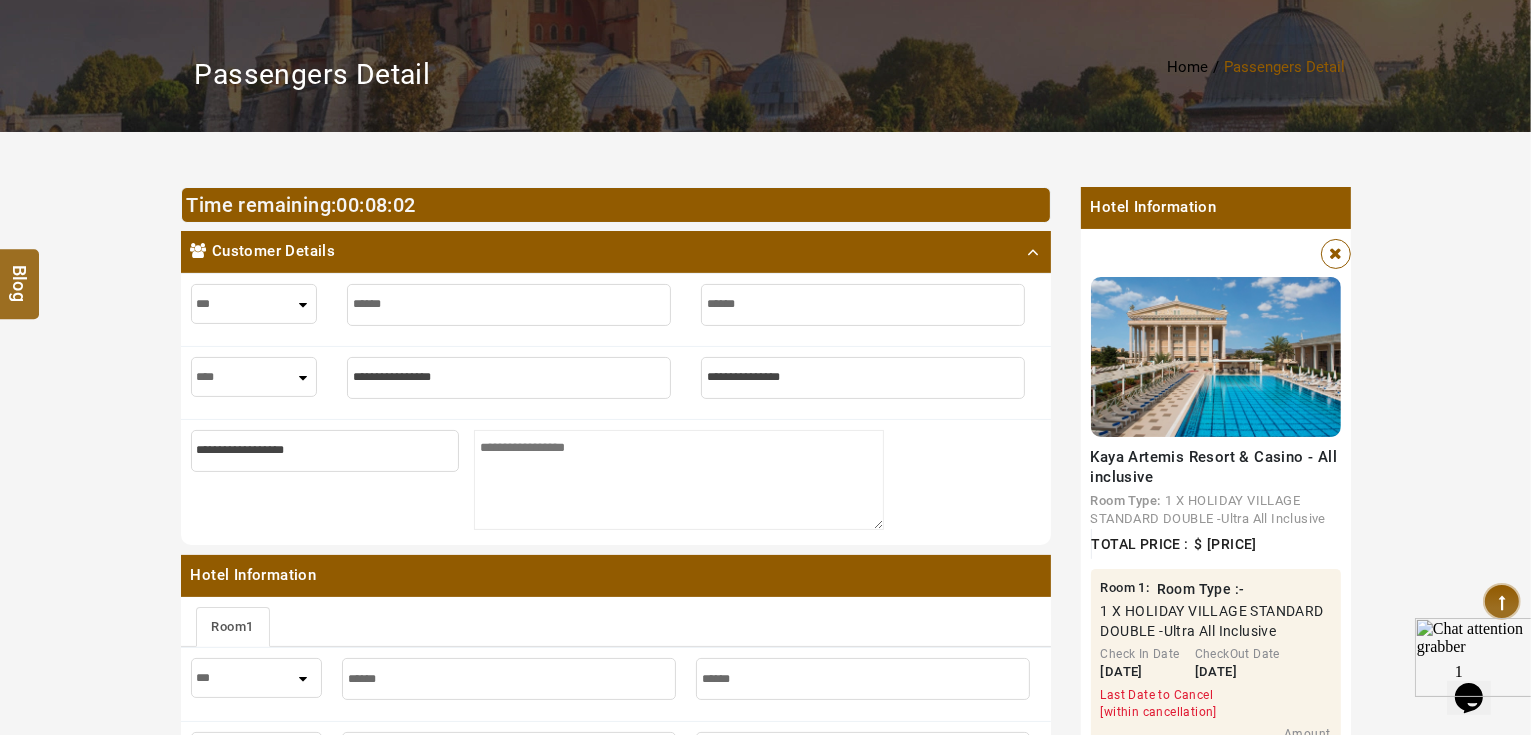 click on "*** **** ***" at bounding box center [254, 377] 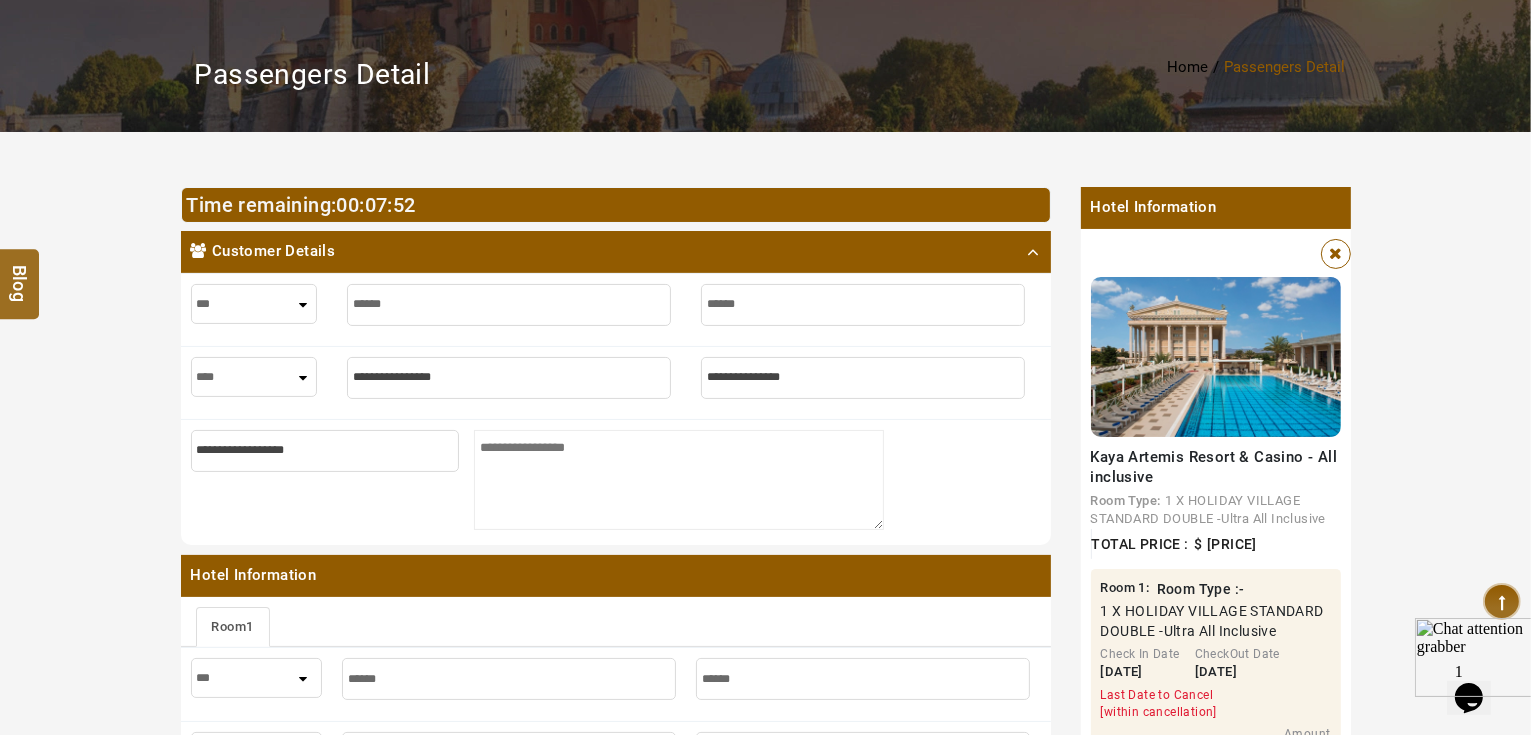 click at bounding box center (509, 378) 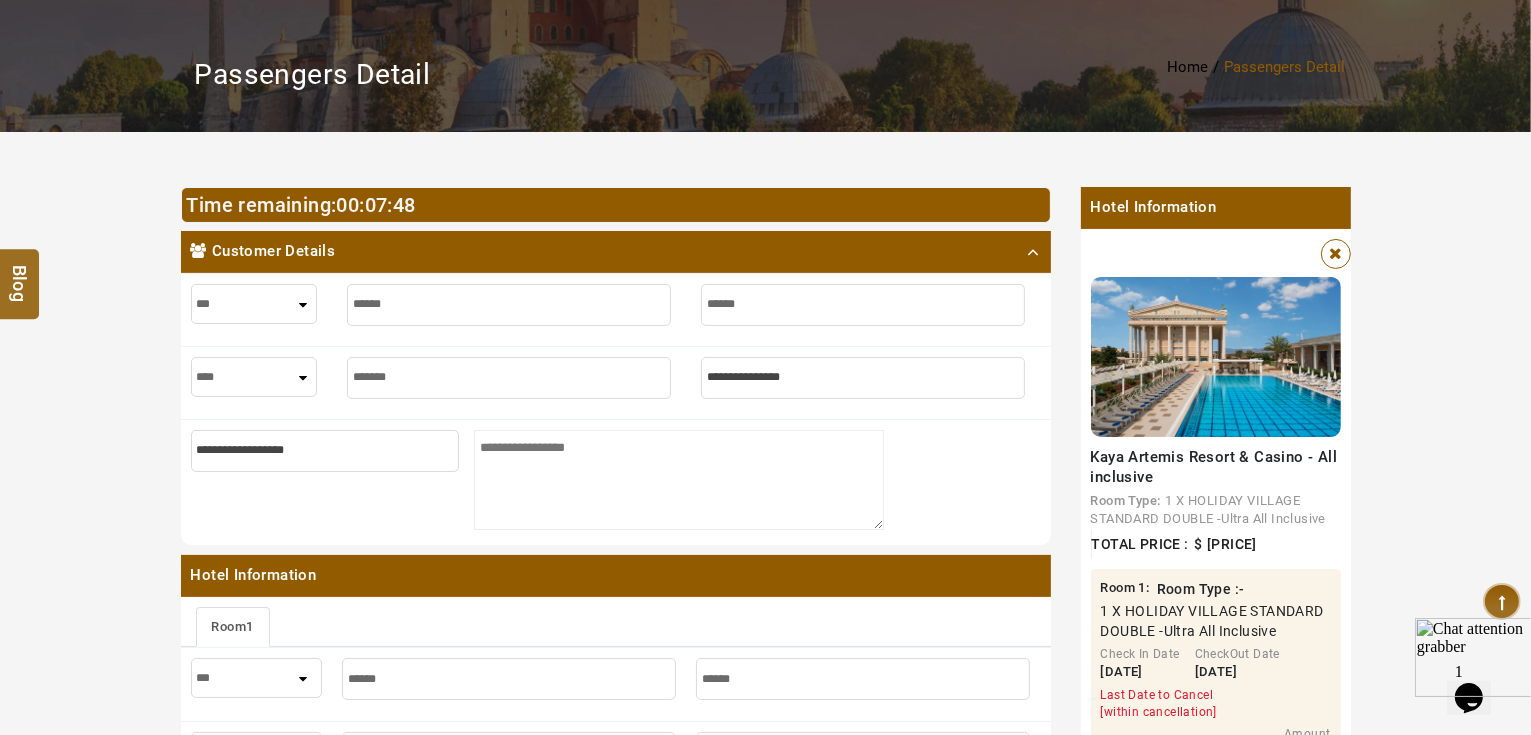 type on "*******" 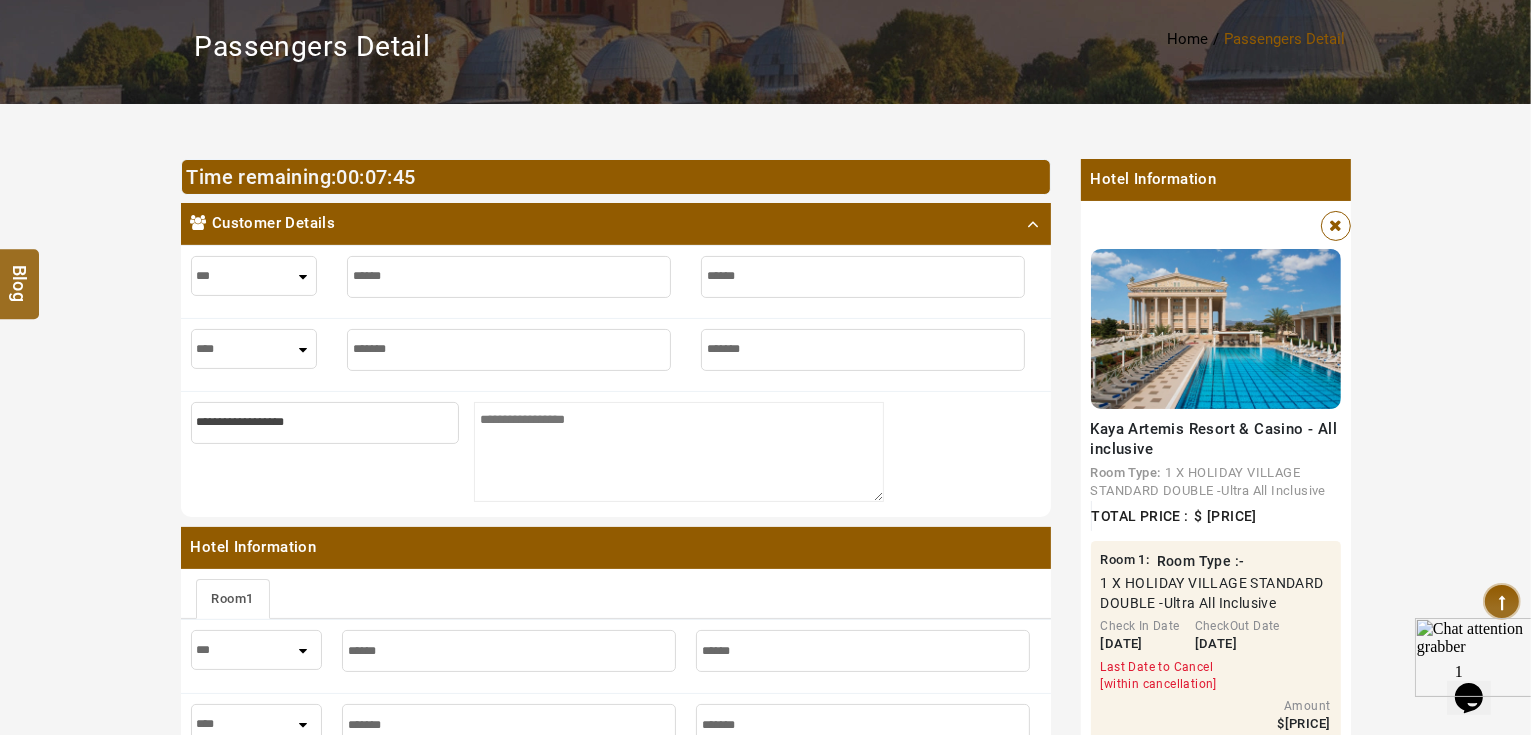 scroll, scrollTop: 640, scrollLeft: 0, axis: vertical 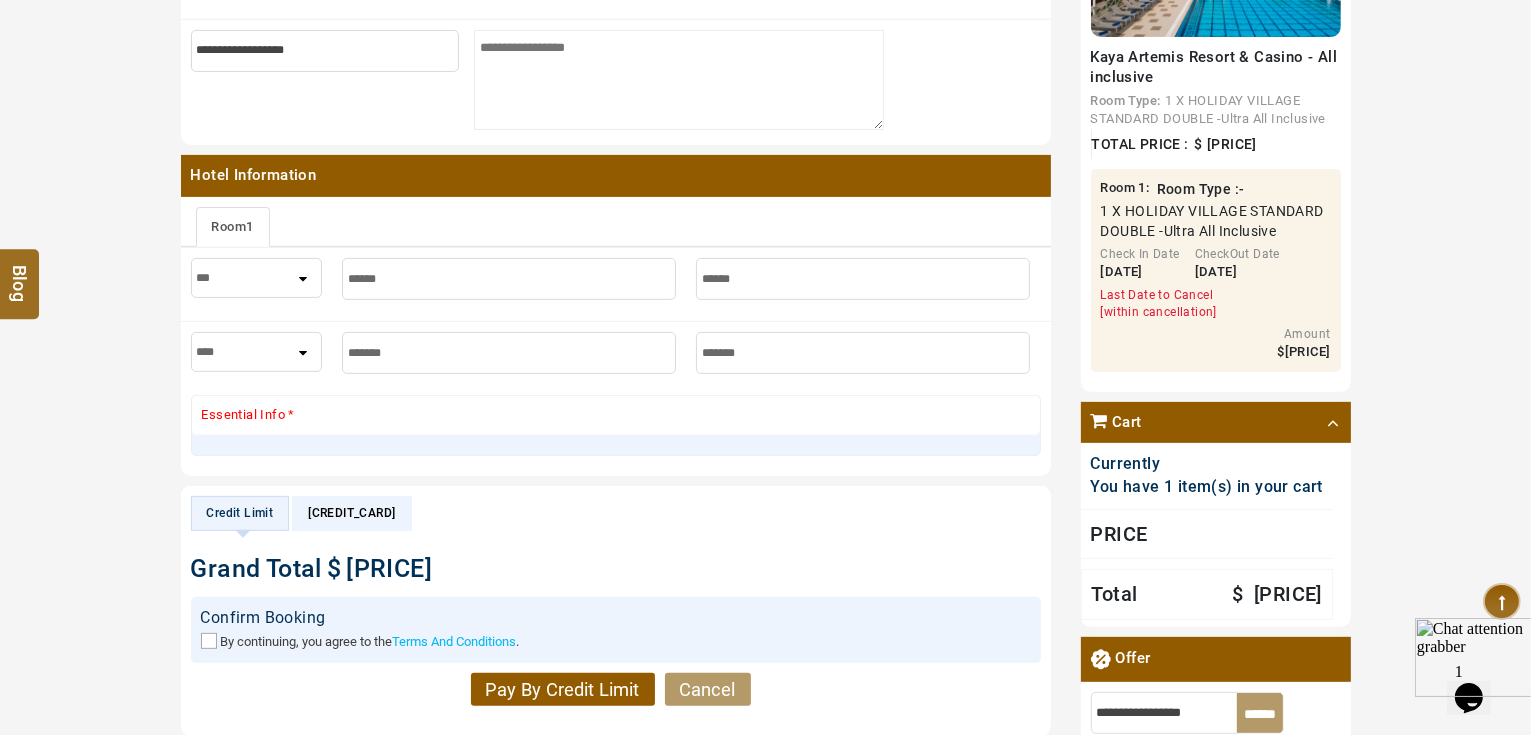 type on "*******" 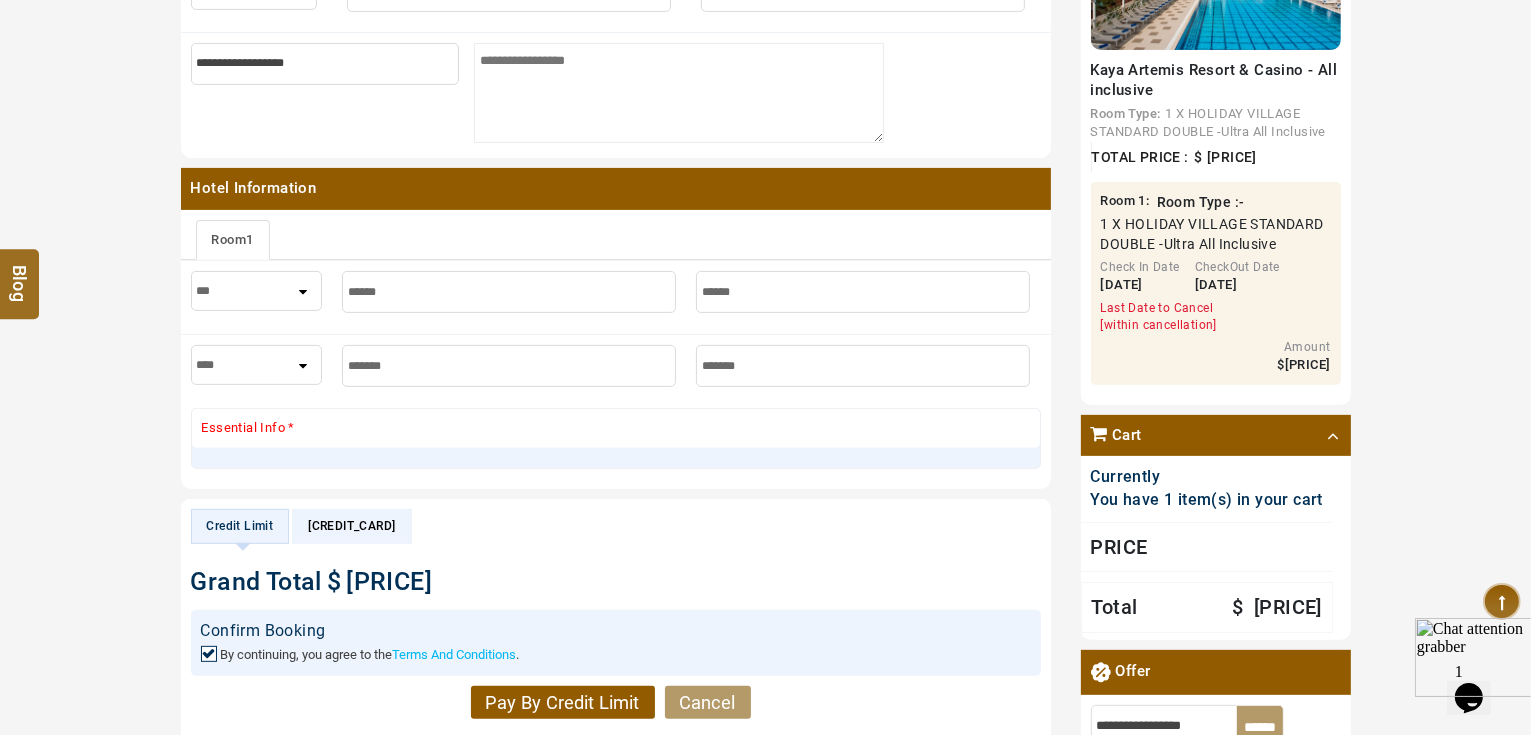 scroll, scrollTop: 800, scrollLeft: 0, axis: vertical 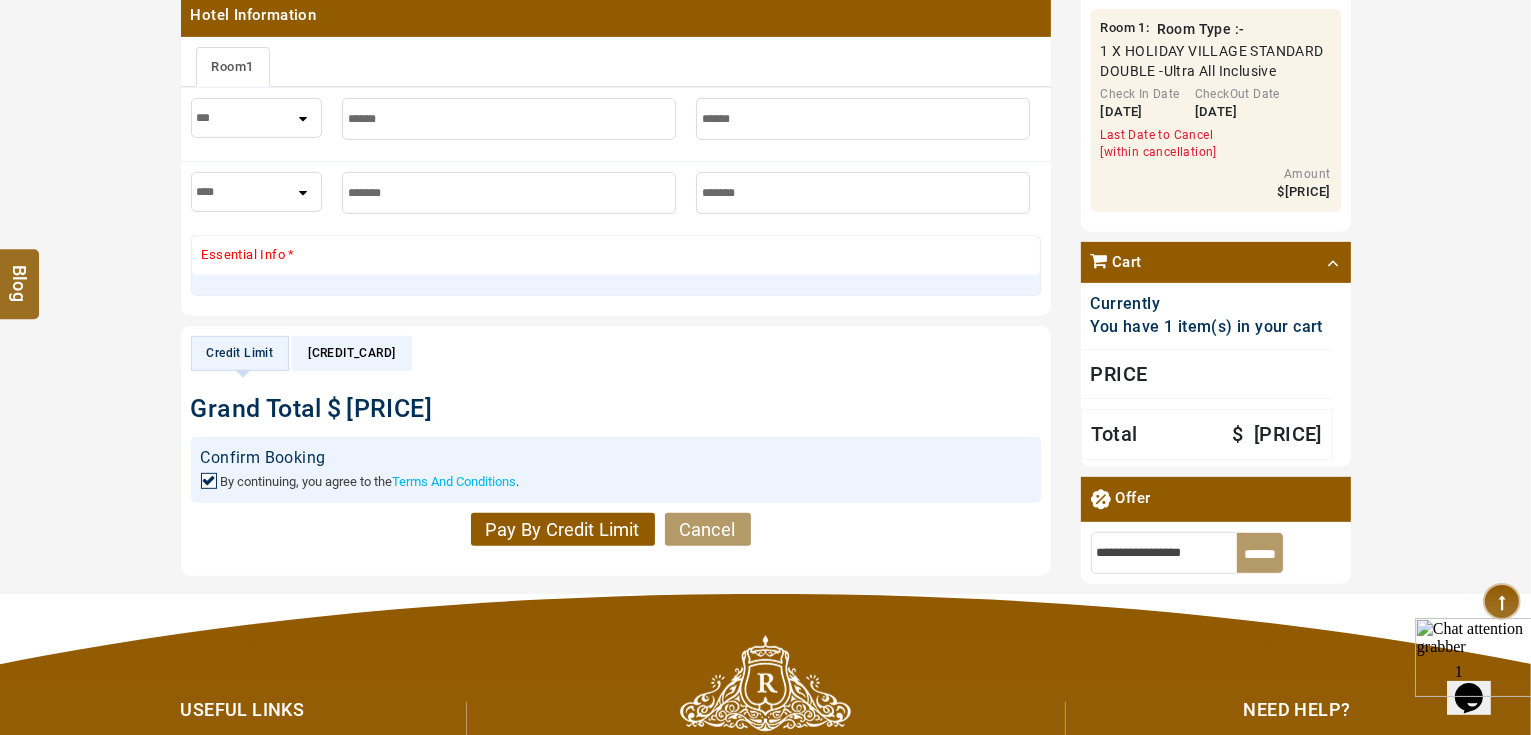 click on "Pay By Credit Limit" at bounding box center (563, 530) 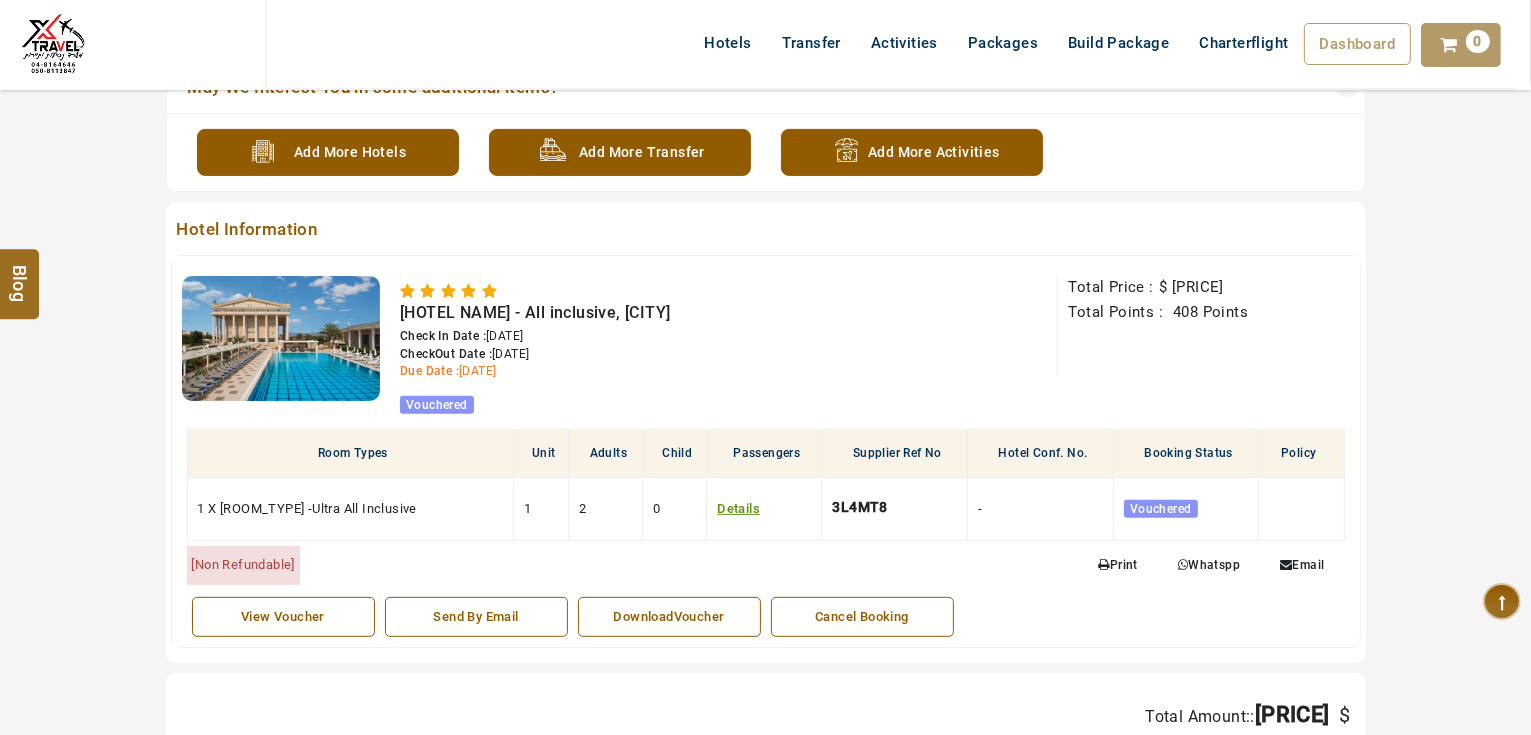 scroll, scrollTop: 960, scrollLeft: 0, axis: vertical 